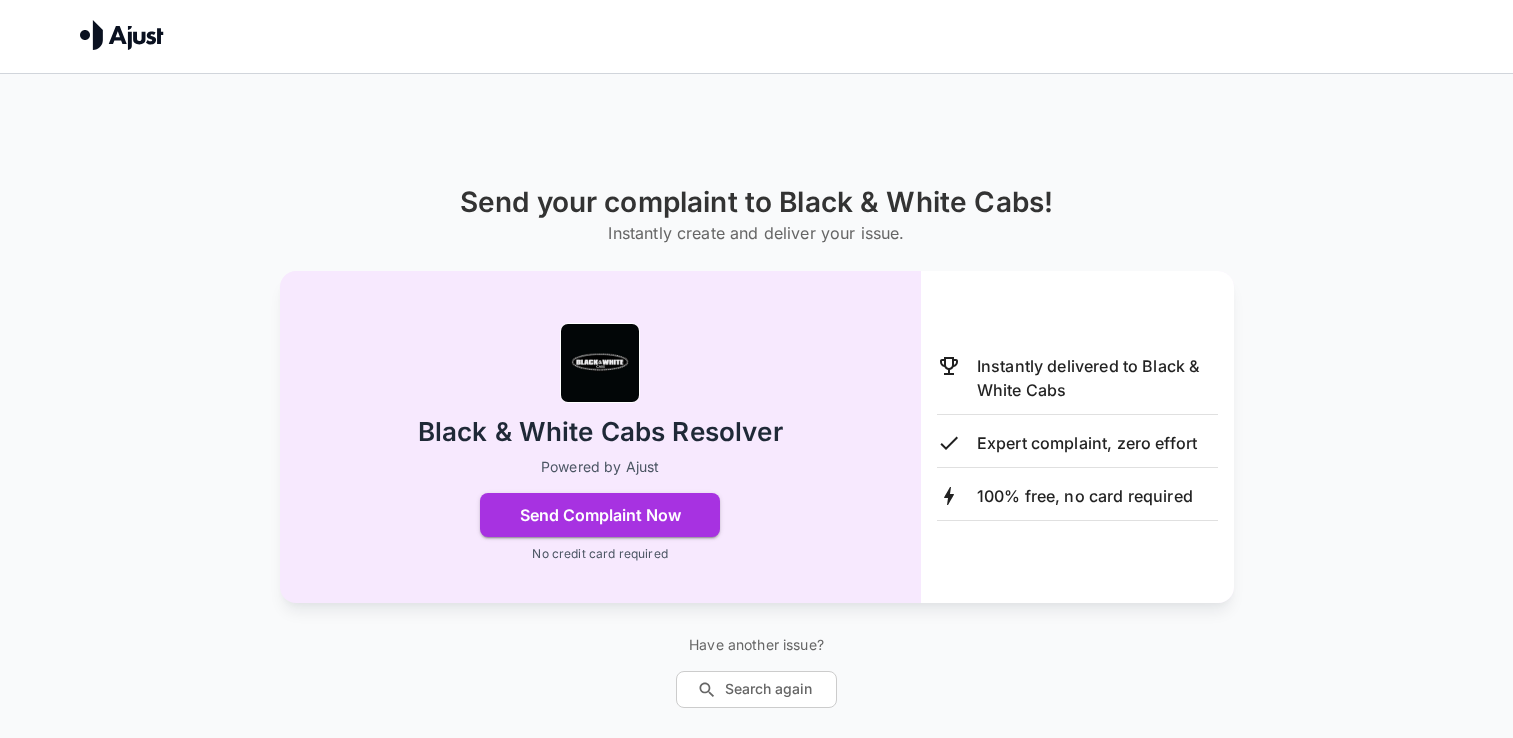 scroll, scrollTop: 0, scrollLeft: 0, axis: both 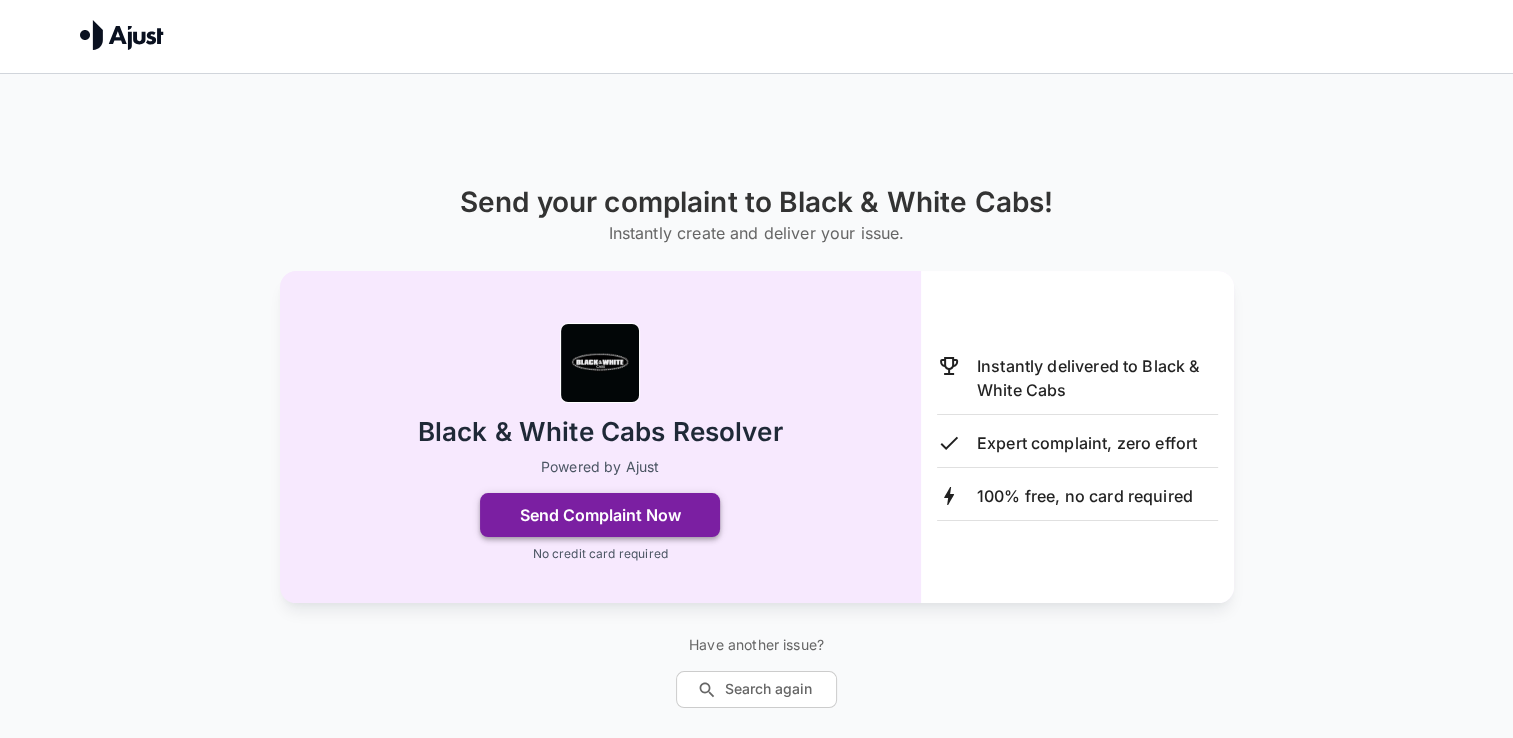 click on "Send Complaint Now" at bounding box center (600, 515) 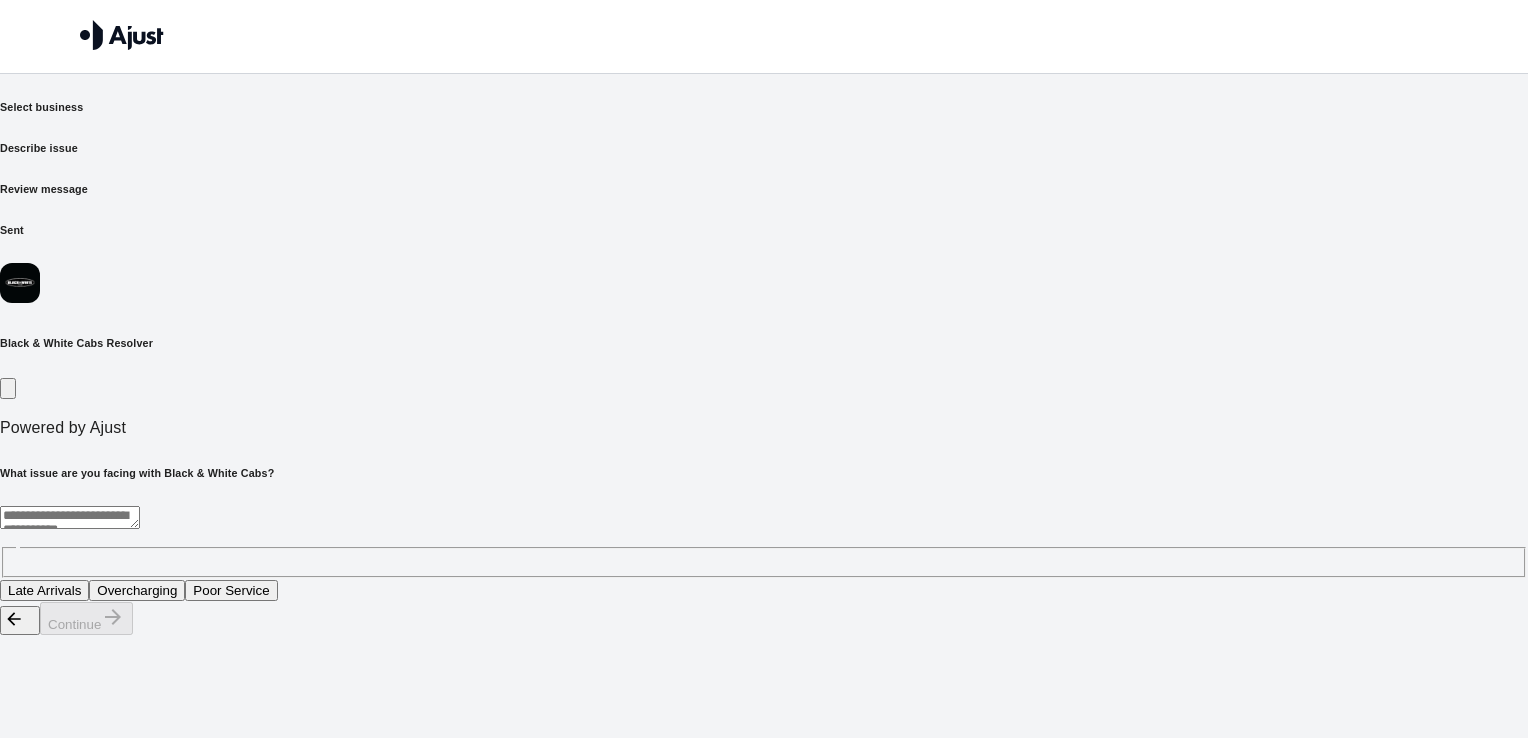 click at bounding box center [70, 517] 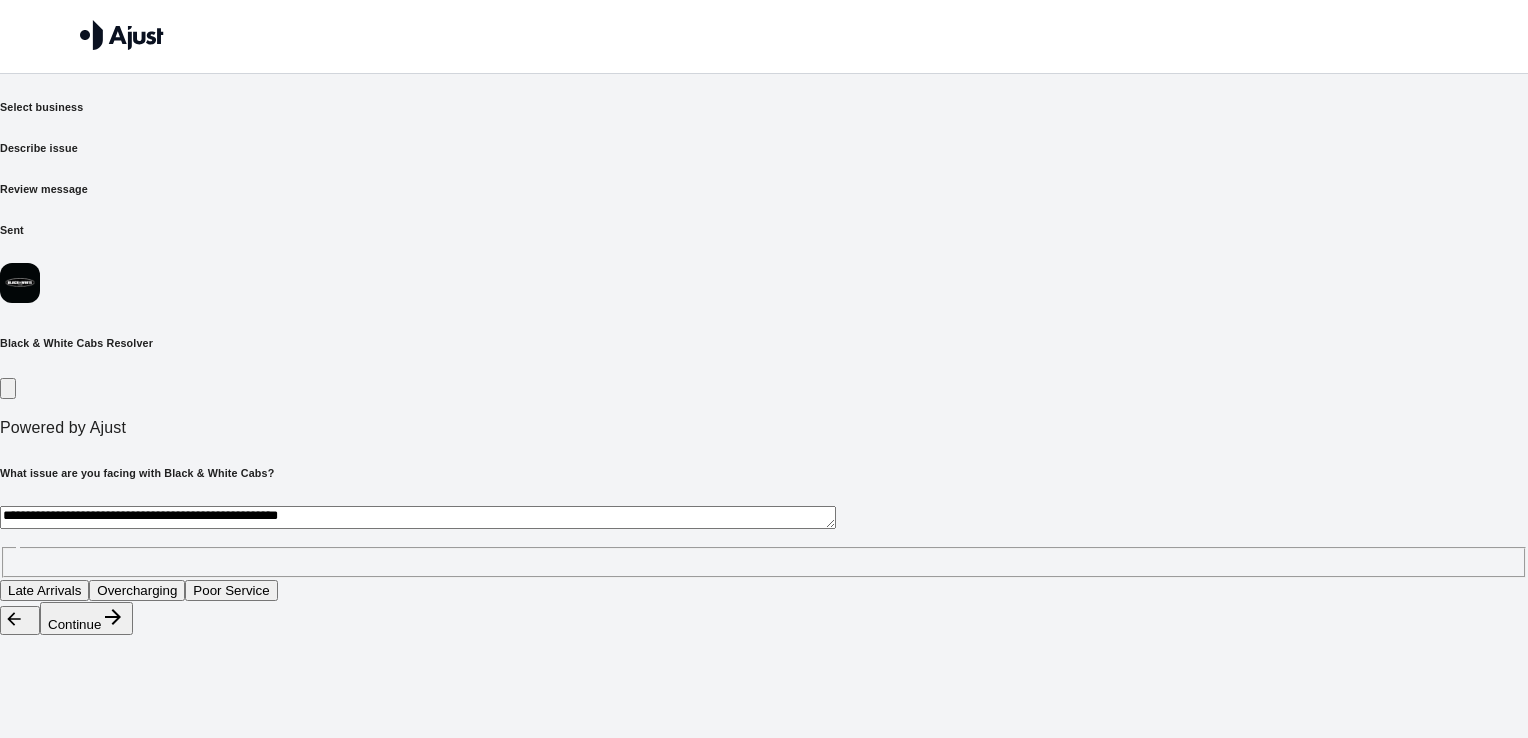 click on "Poor Service" at bounding box center [231, 590] 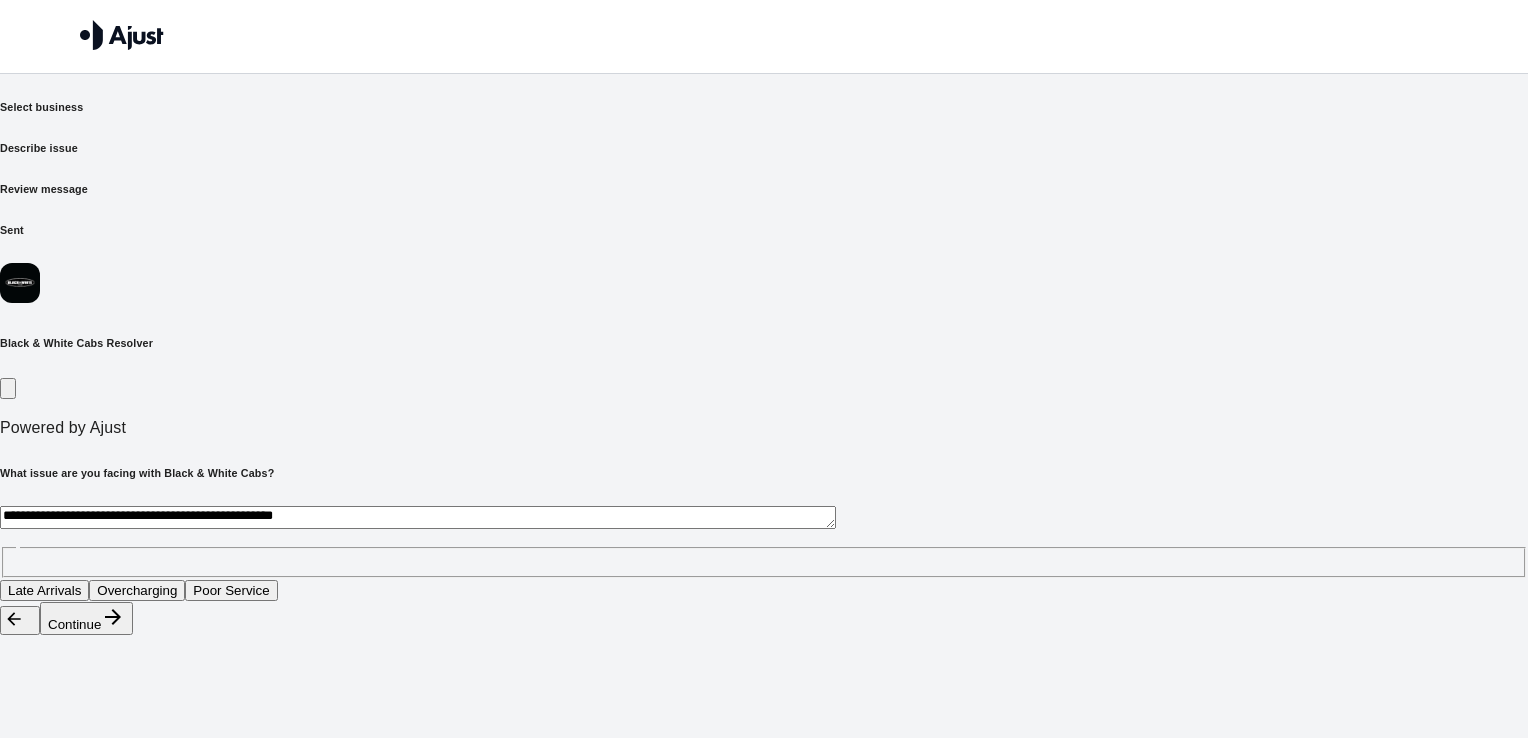 drag, startPoint x: 816, startPoint y: 390, endPoint x: 224, endPoint y: 391, distance: 592.00085 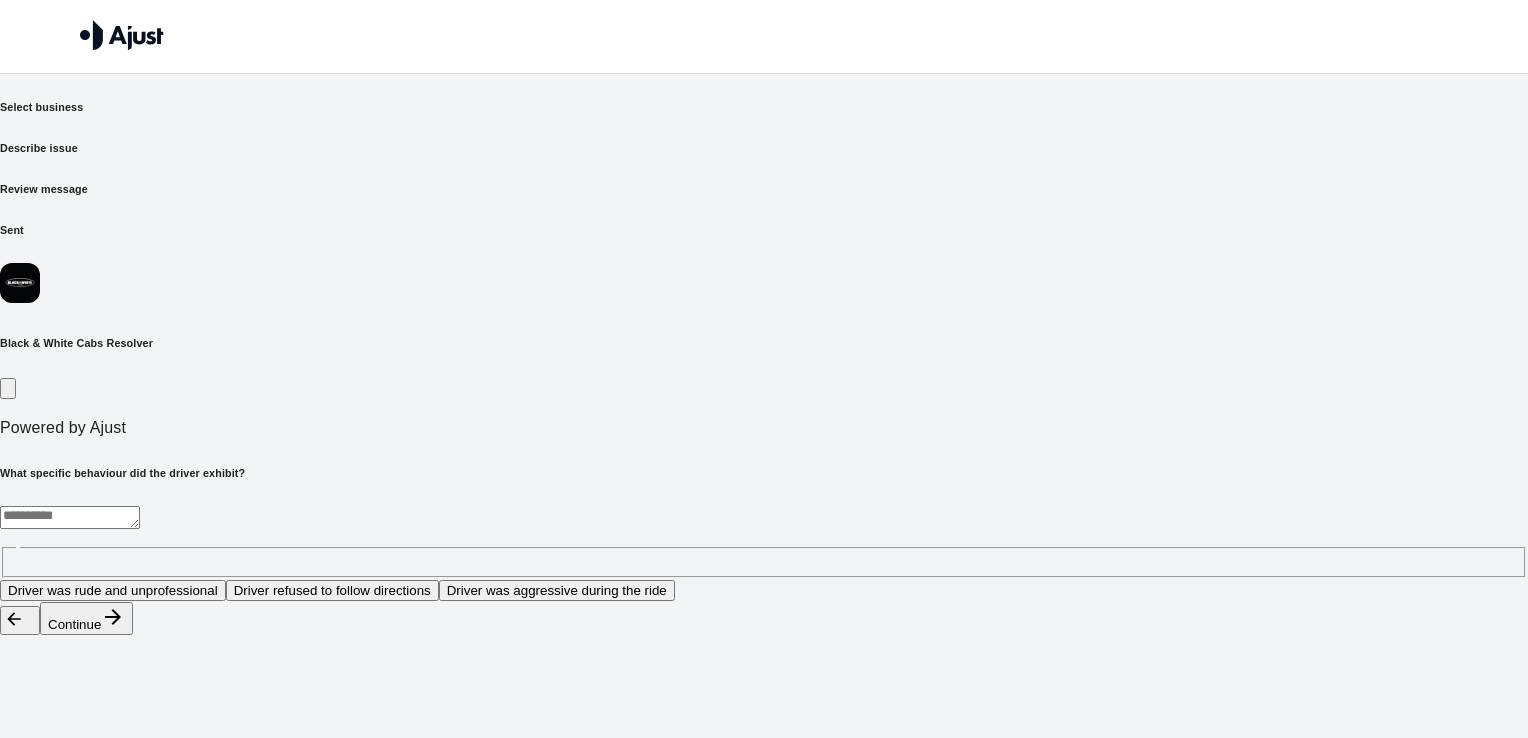 click on "* ​" at bounding box center [764, 542] 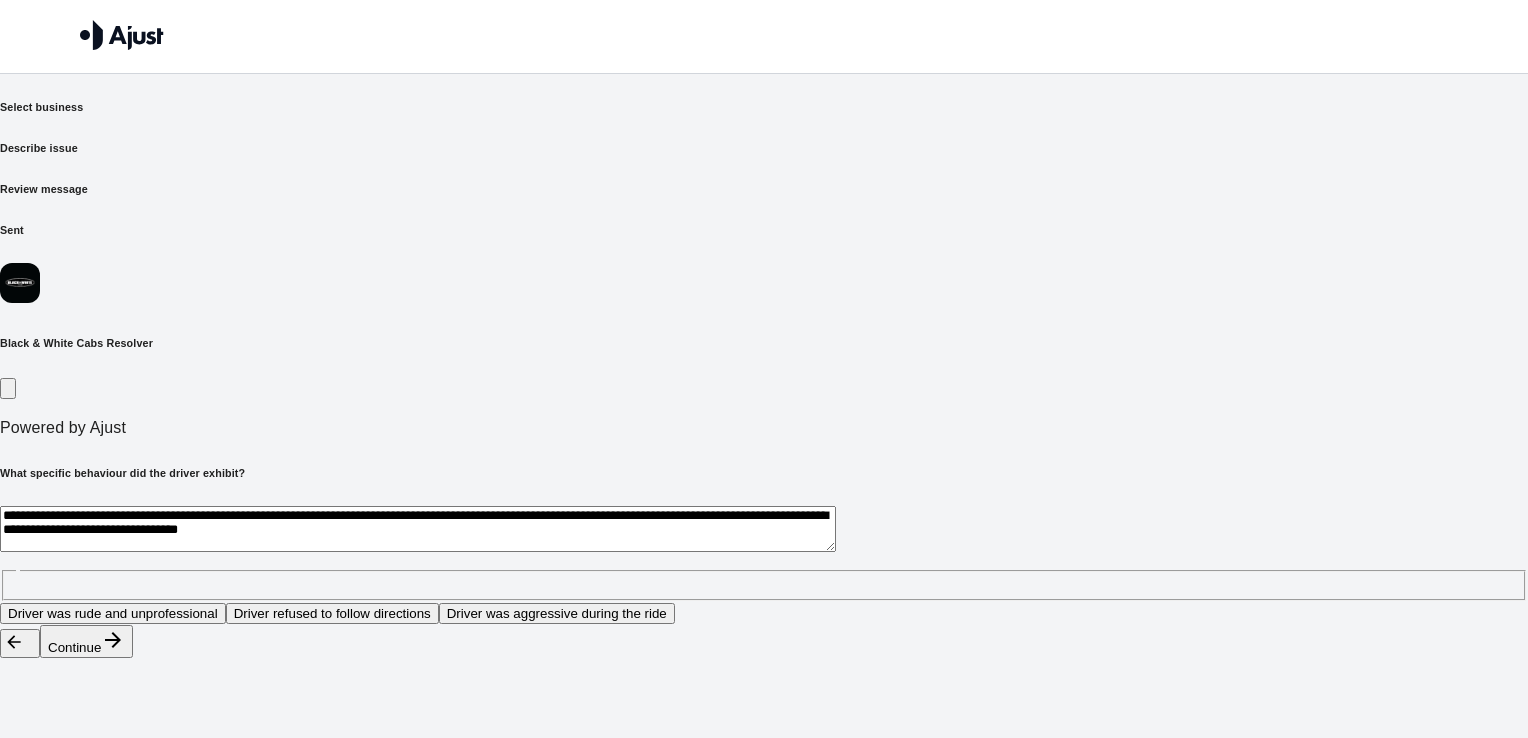 drag, startPoint x: 1011, startPoint y: 414, endPoint x: 1144, endPoint y: 418, distance: 133.06013 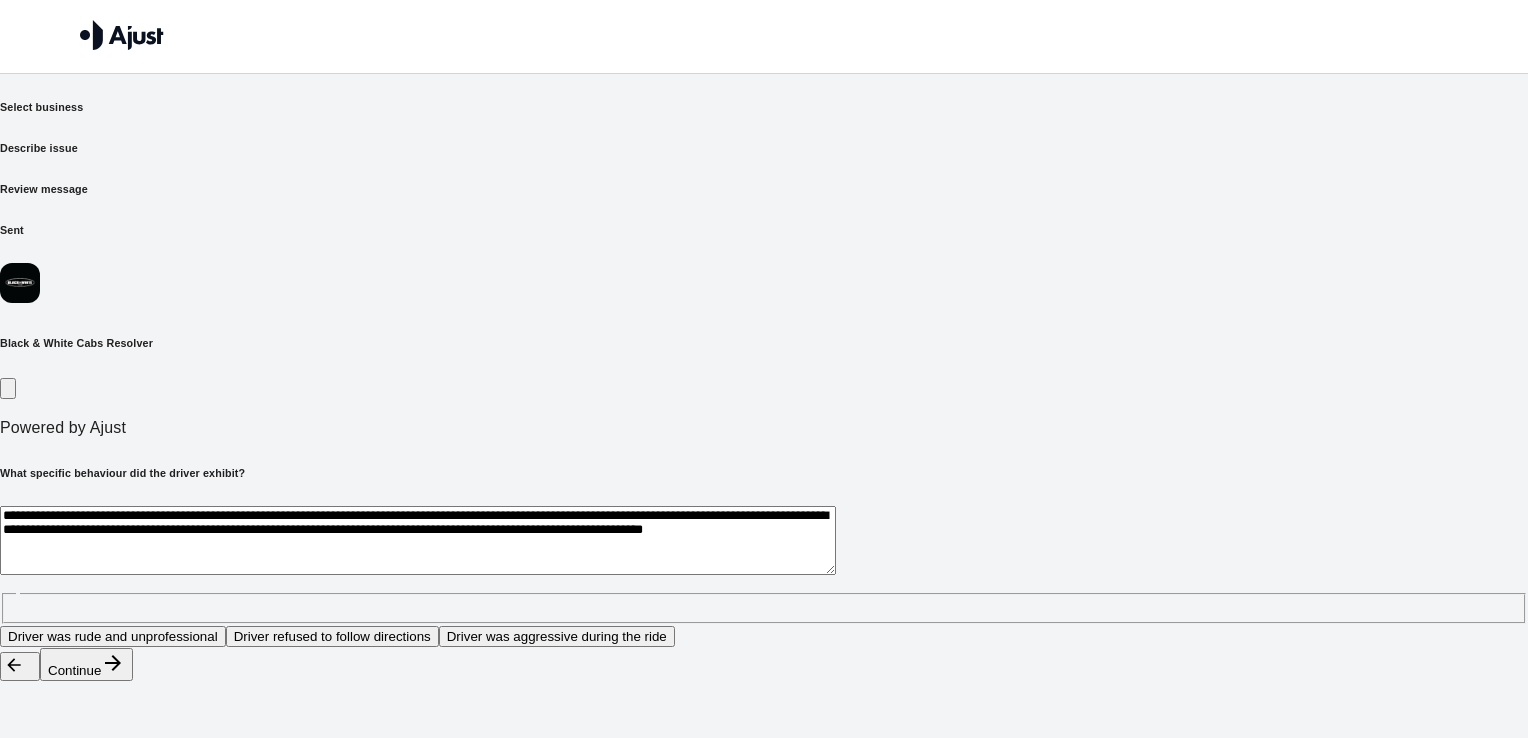 drag, startPoint x: 1124, startPoint y: 412, endPoint x: 1222, endPoint y: 437, distance: 101.13852 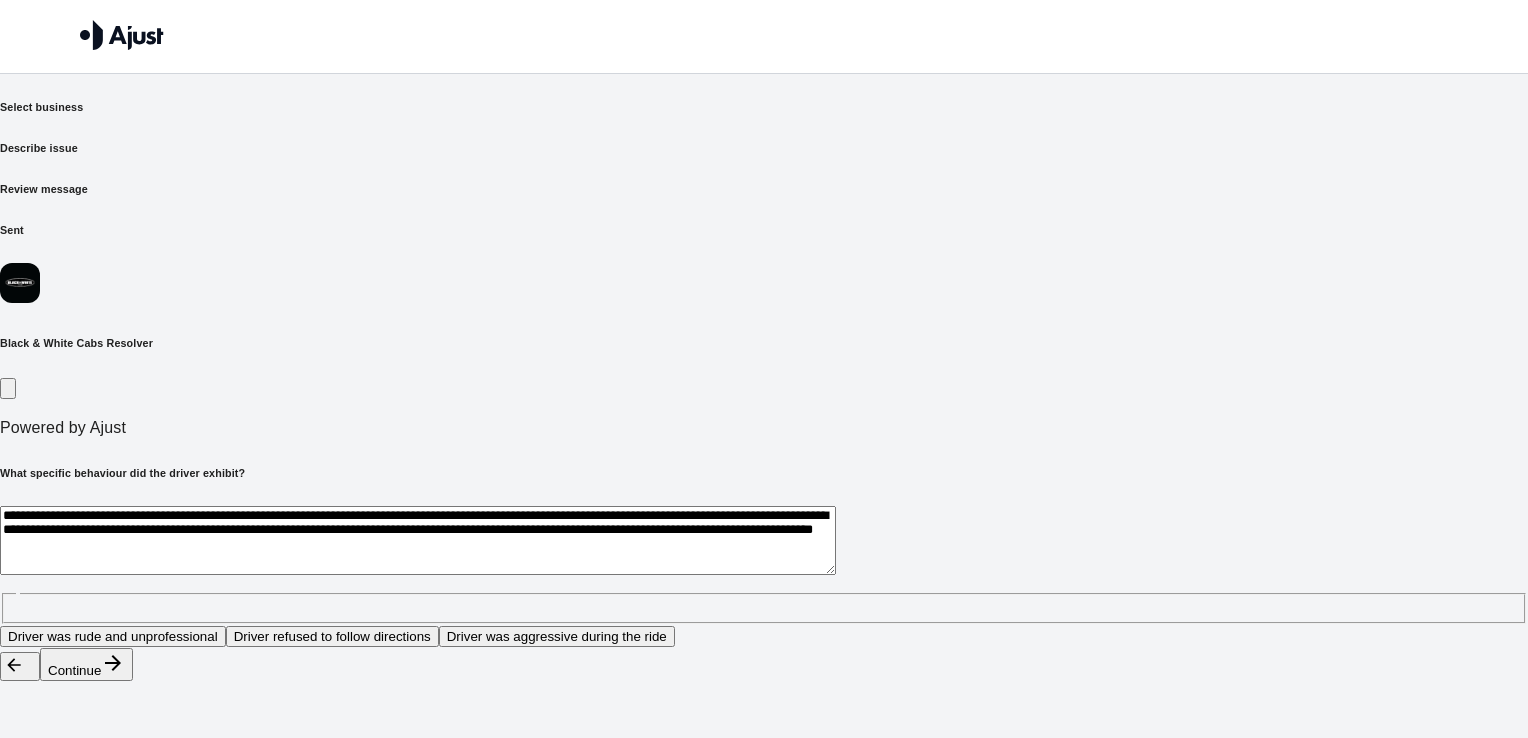 click on "**********" at bounding box center [418, 540] 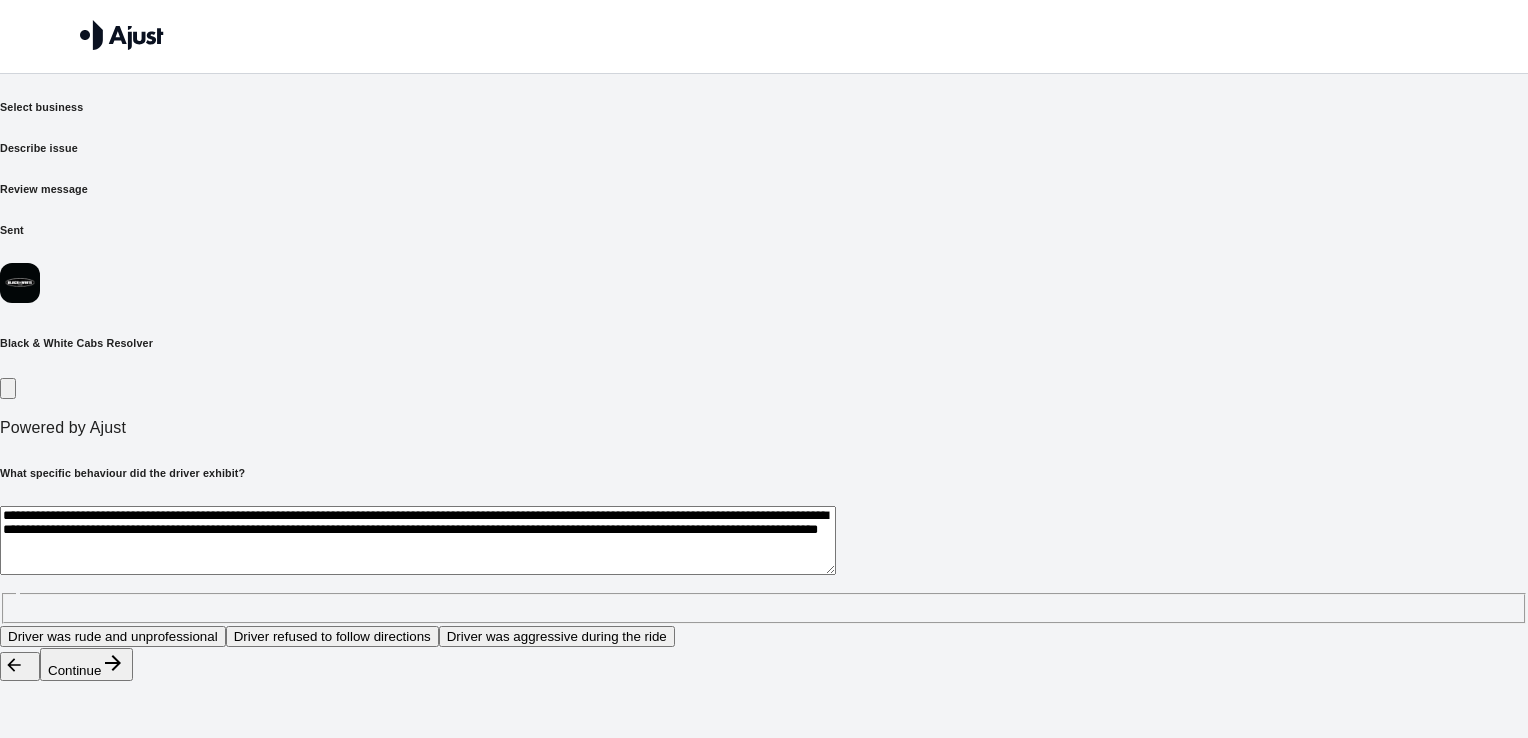 click on "**********" at bounding box center (418, 540) 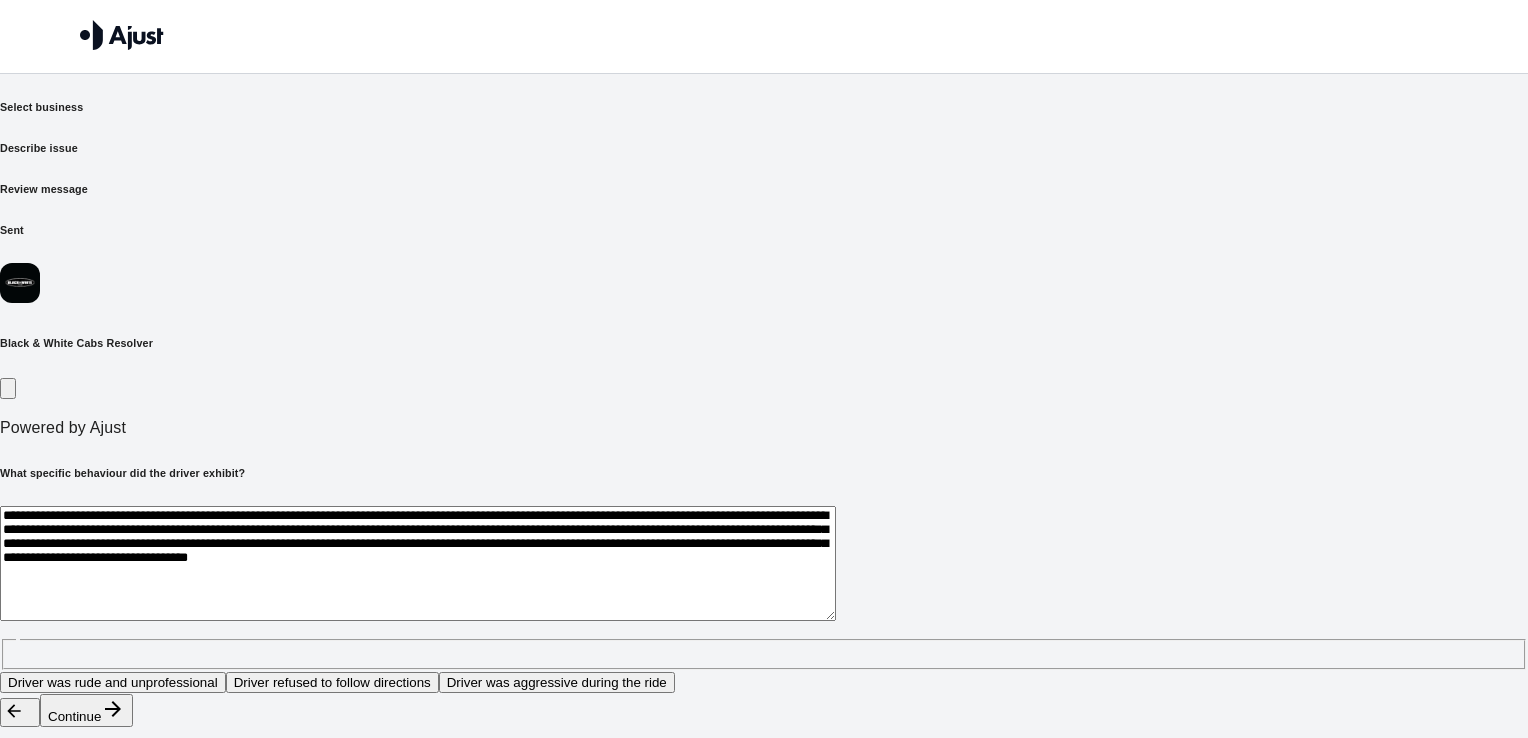 click on "**********" at bounding box center (418, 563) 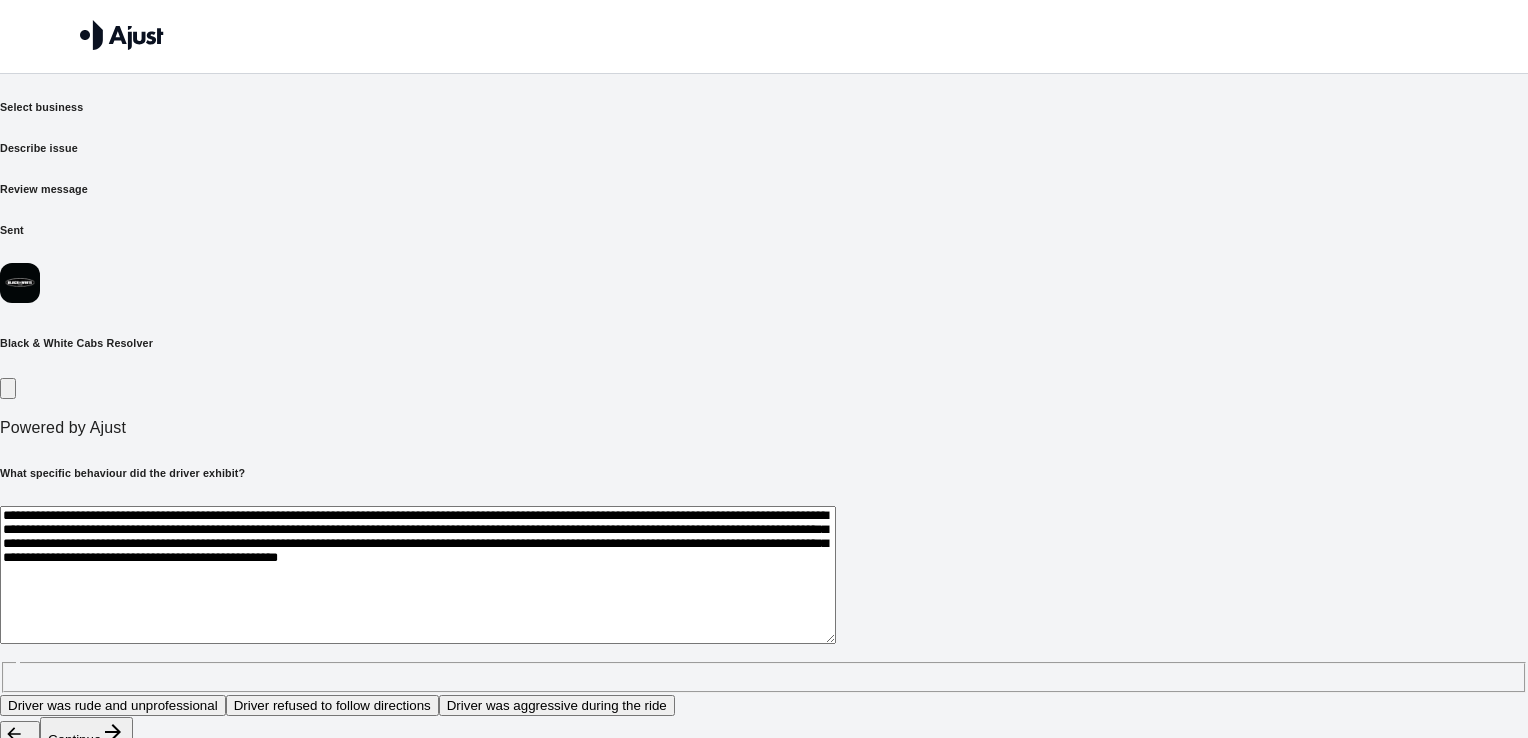 click on "**********" at bounding box center [418, 575] 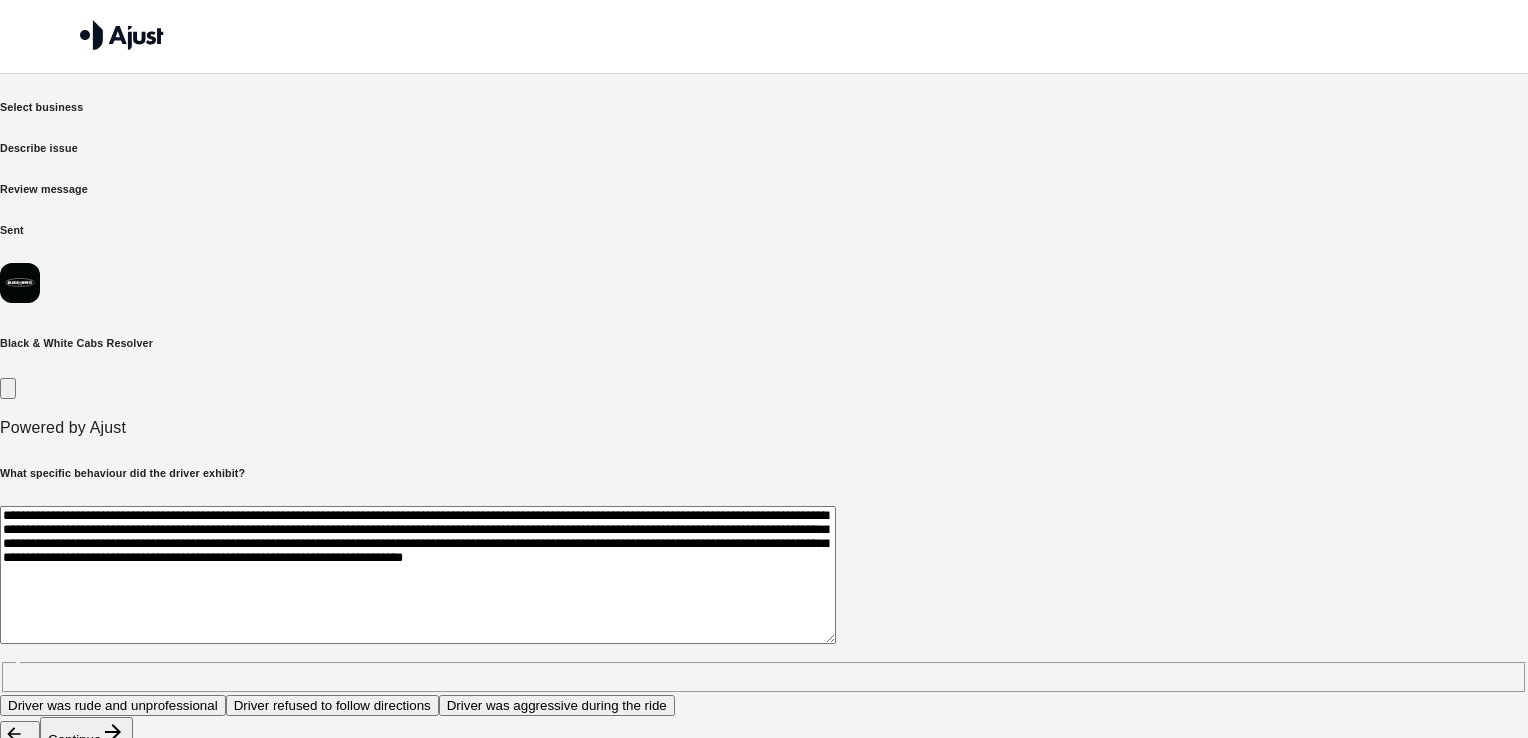 drag, startPoint x: 680, startPoint y: 500, endPoint x: 820, endPoint y: 536, distance: 144.55449 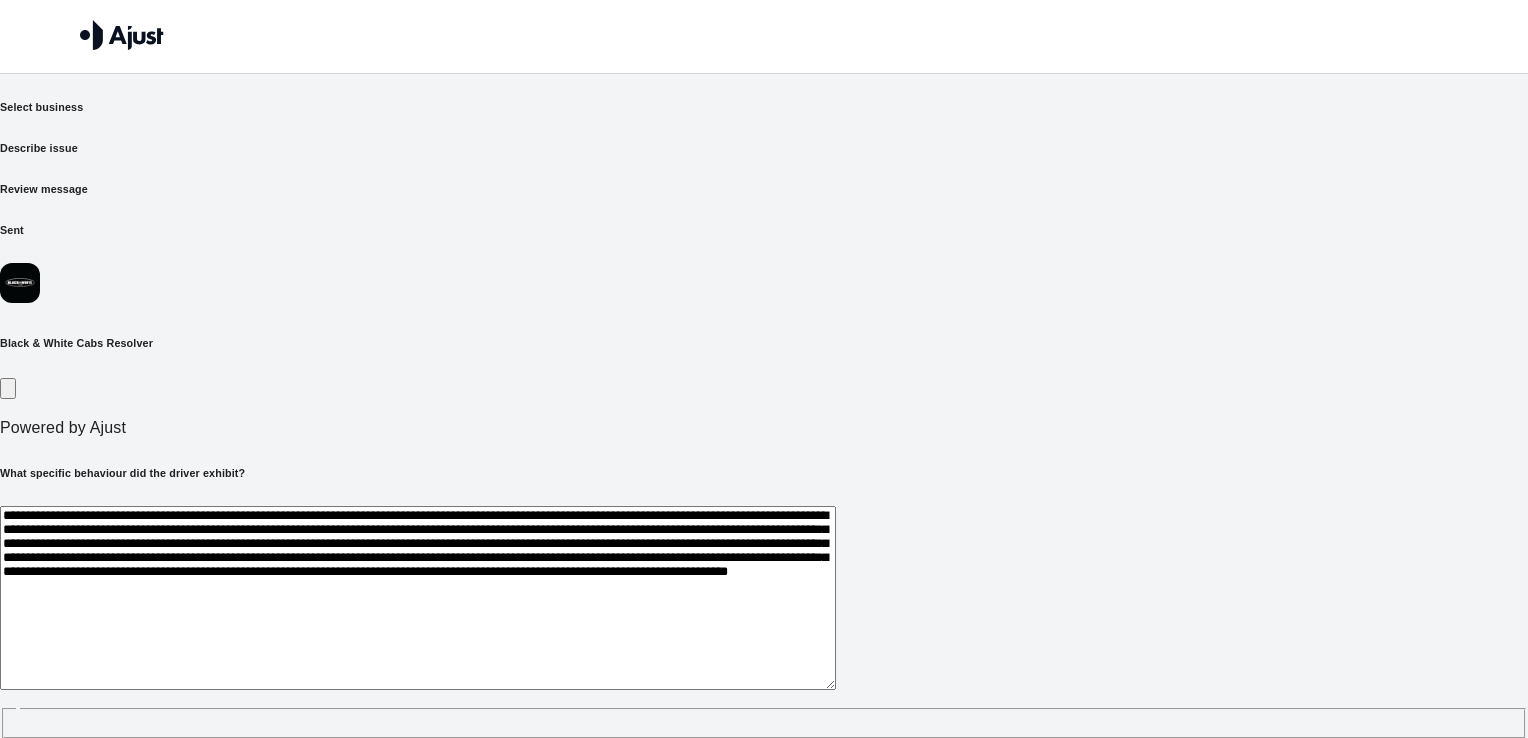 click on "**********" at bounding box center [418, 598] 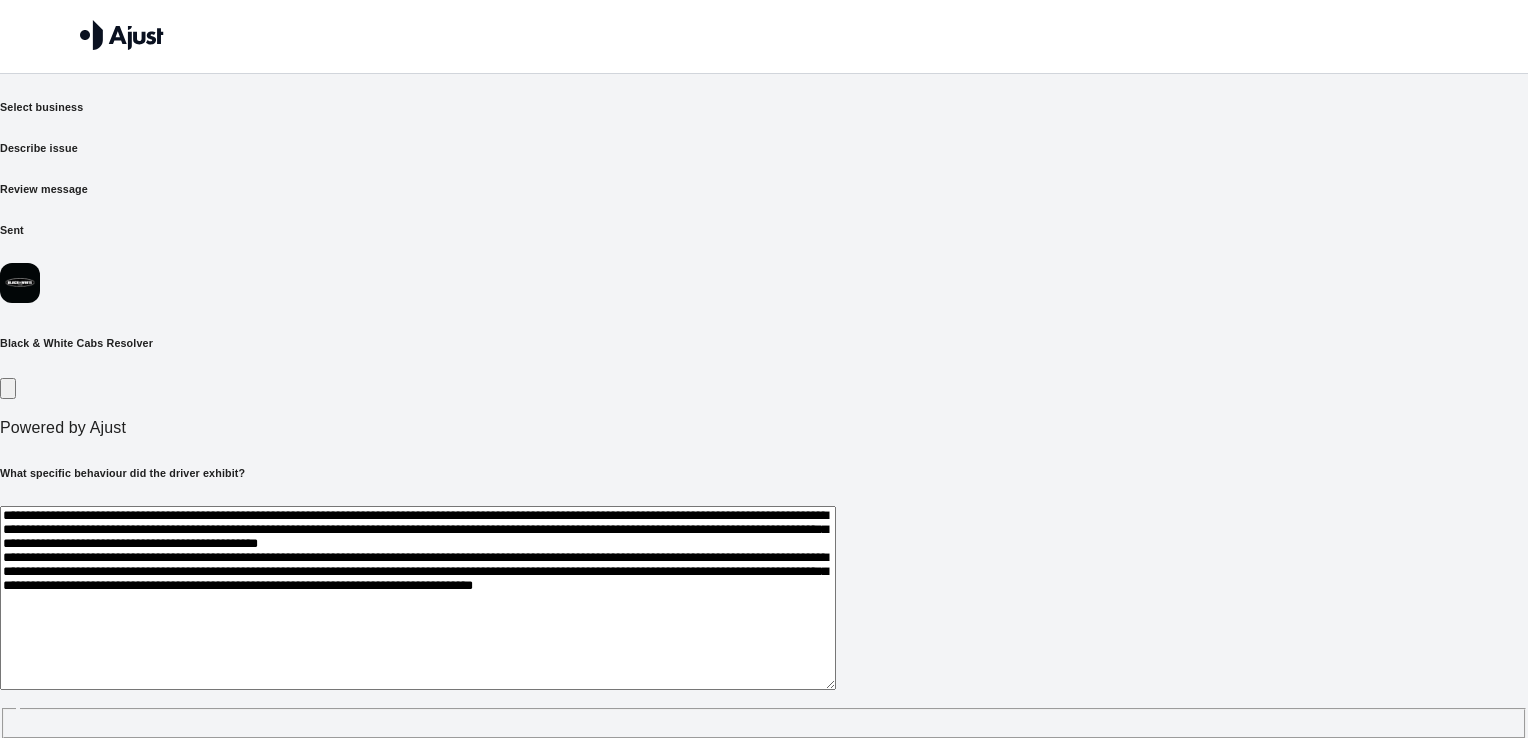 click on "**********" at bounding box center [418, 598] 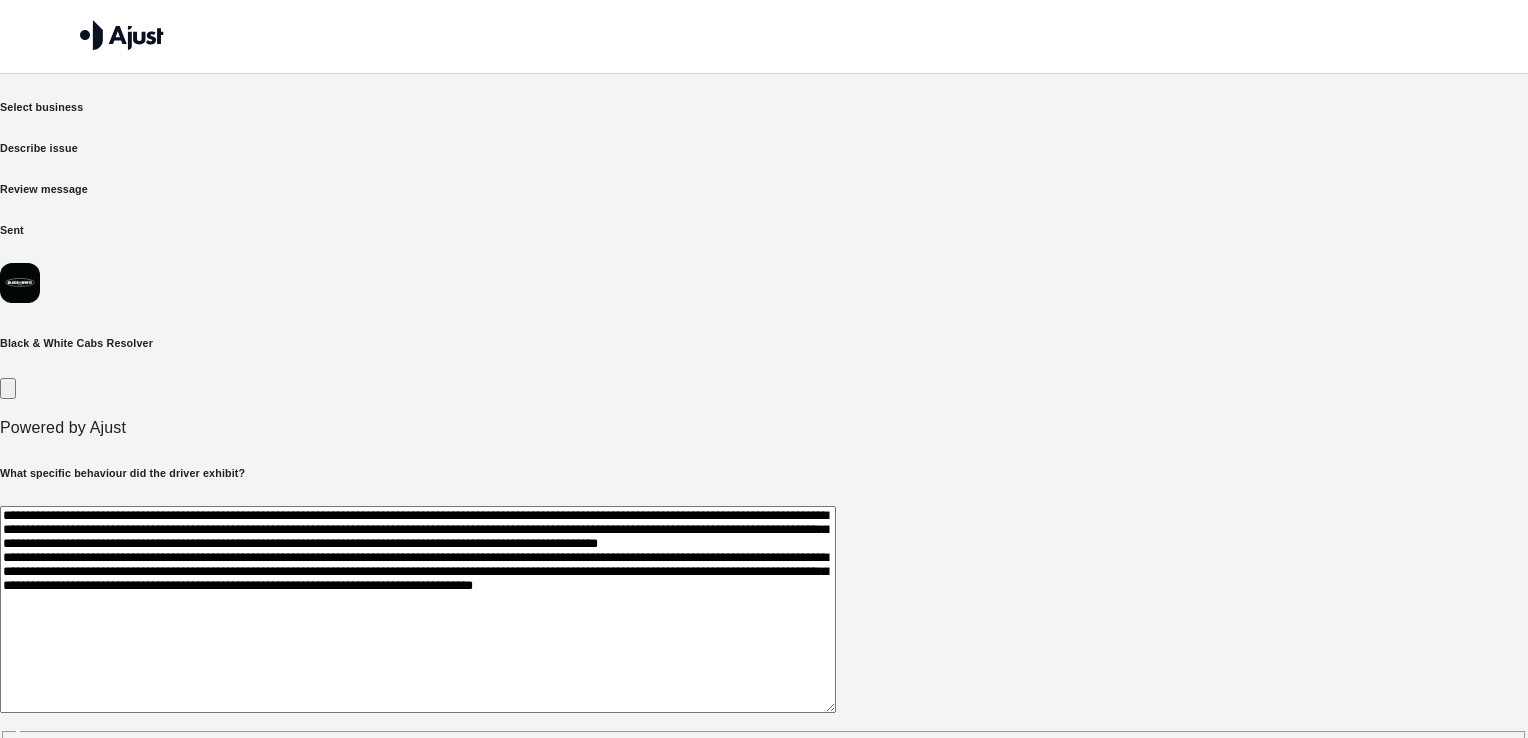 click on "**********" at bounding box center (418, 609) 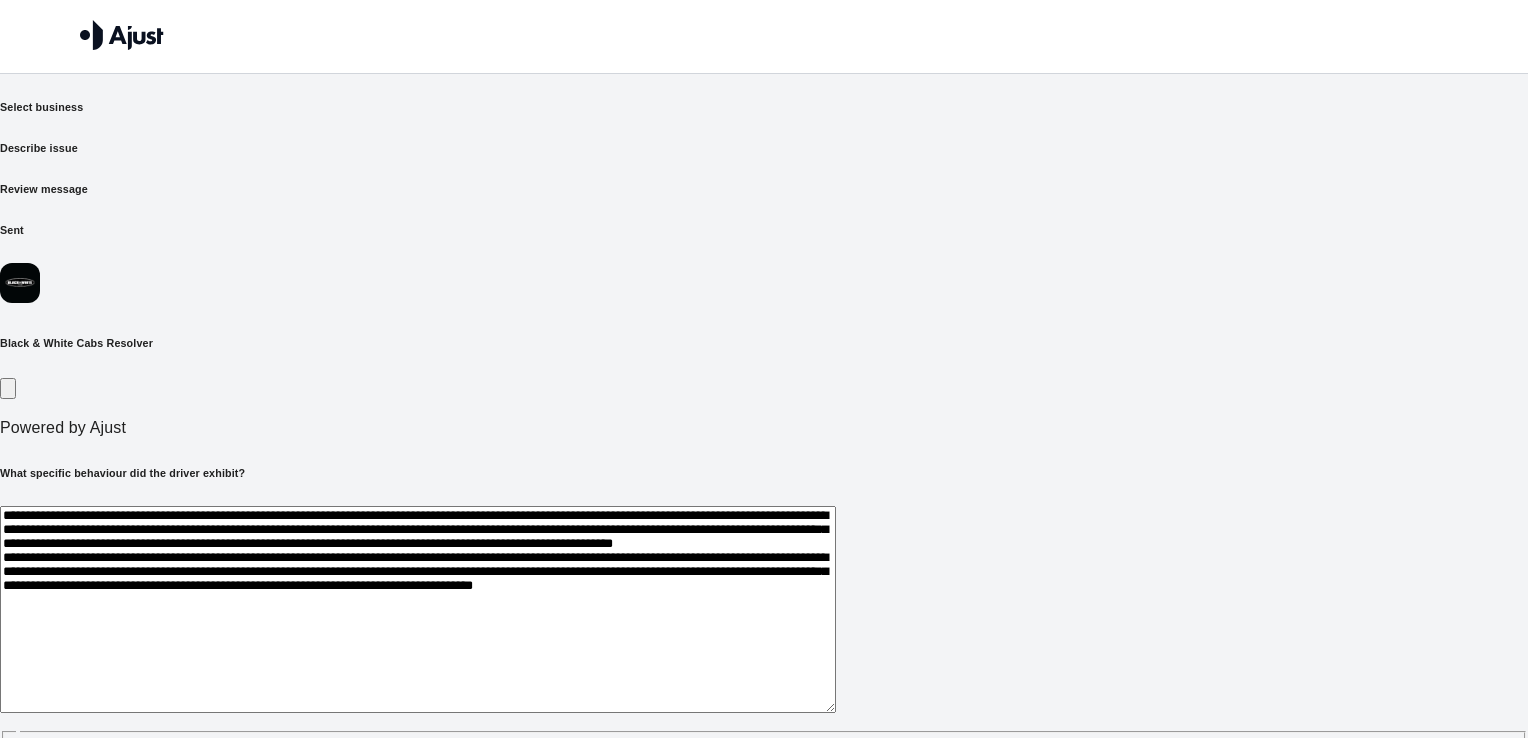 click on "**********" at bounding box center [418, 609] 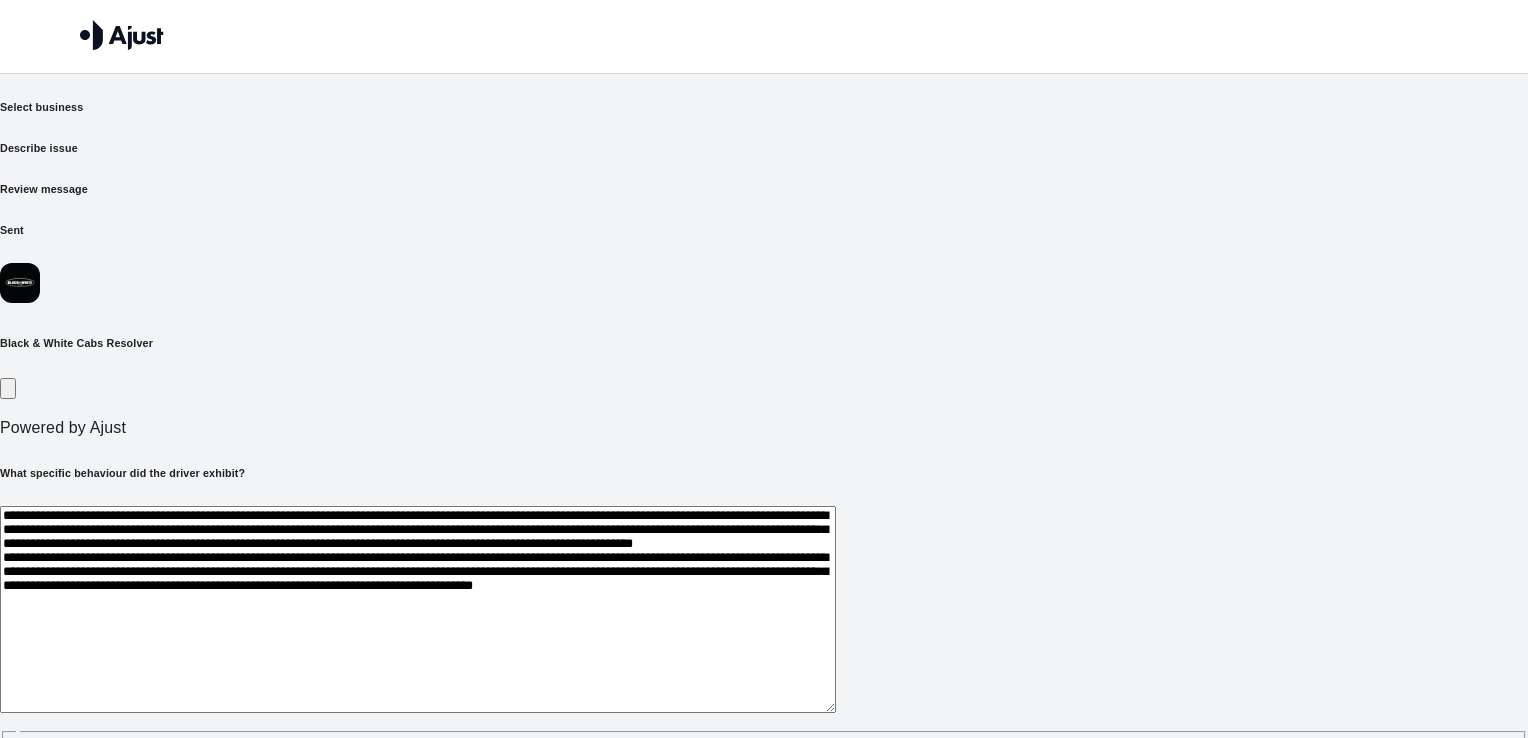 drag, startPoint x: 346, startPoint y: 482, endPoint x: 479, endPoint y: 480, distance: 133.01503 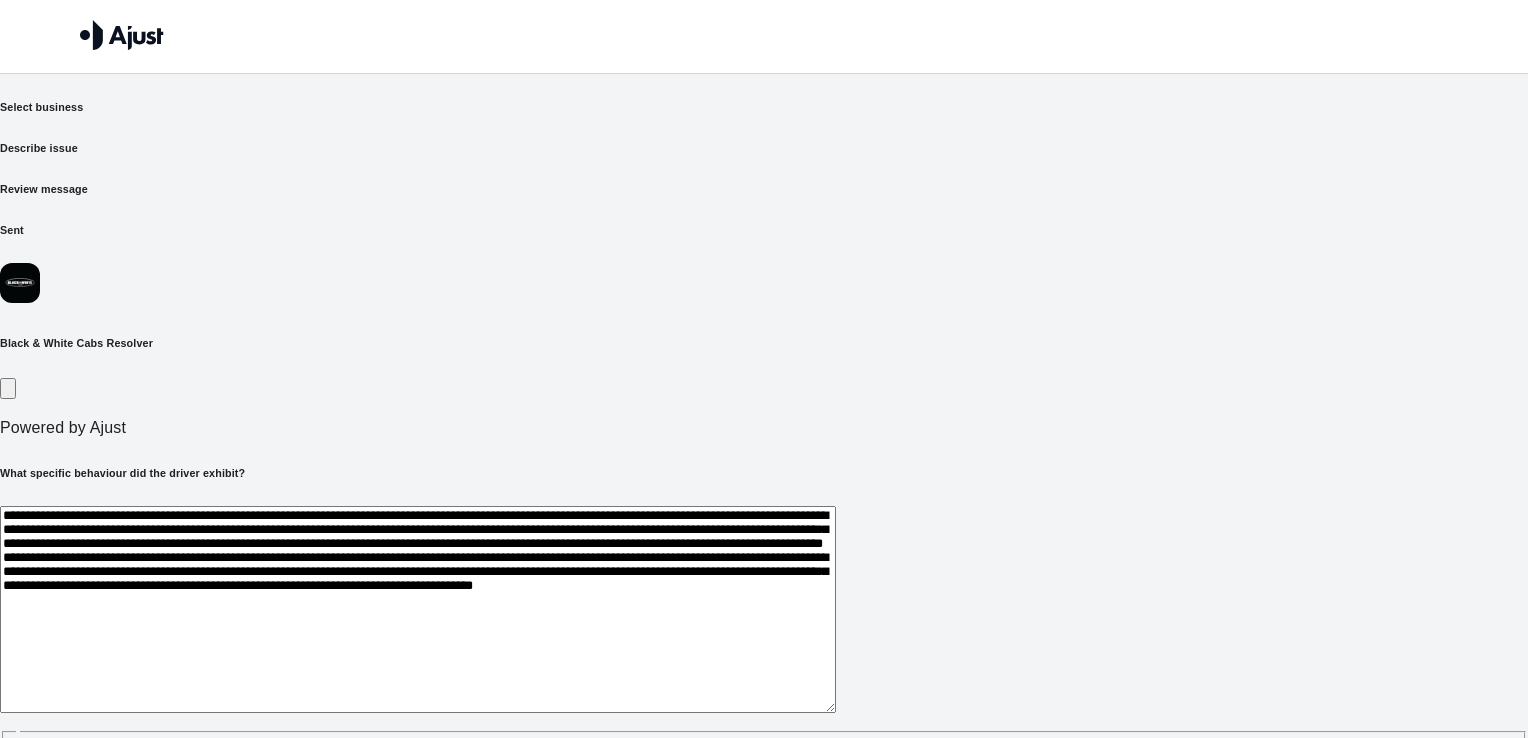 click on "**********" at bounding box center [418, 609] 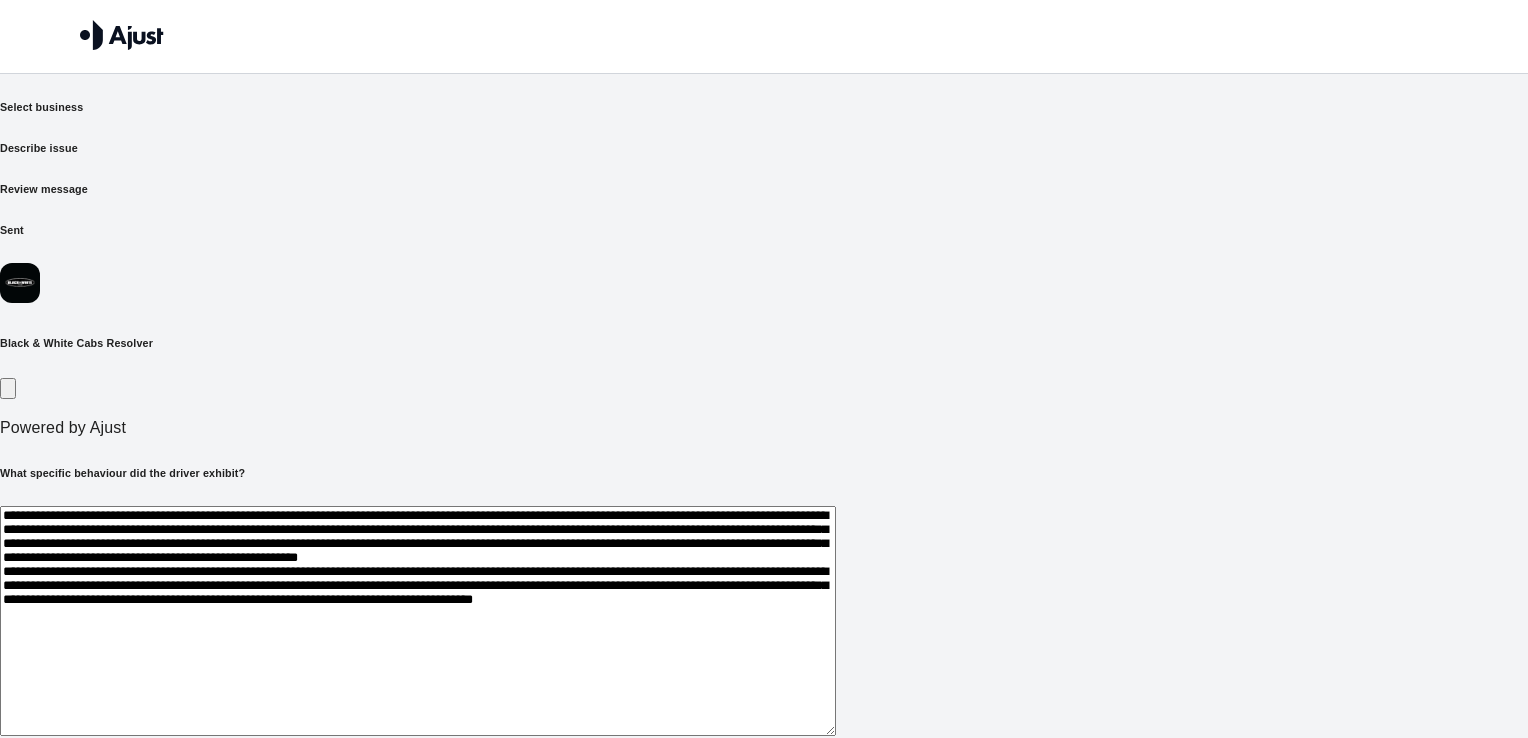 click on "**********" at bounding box center (418, 621) 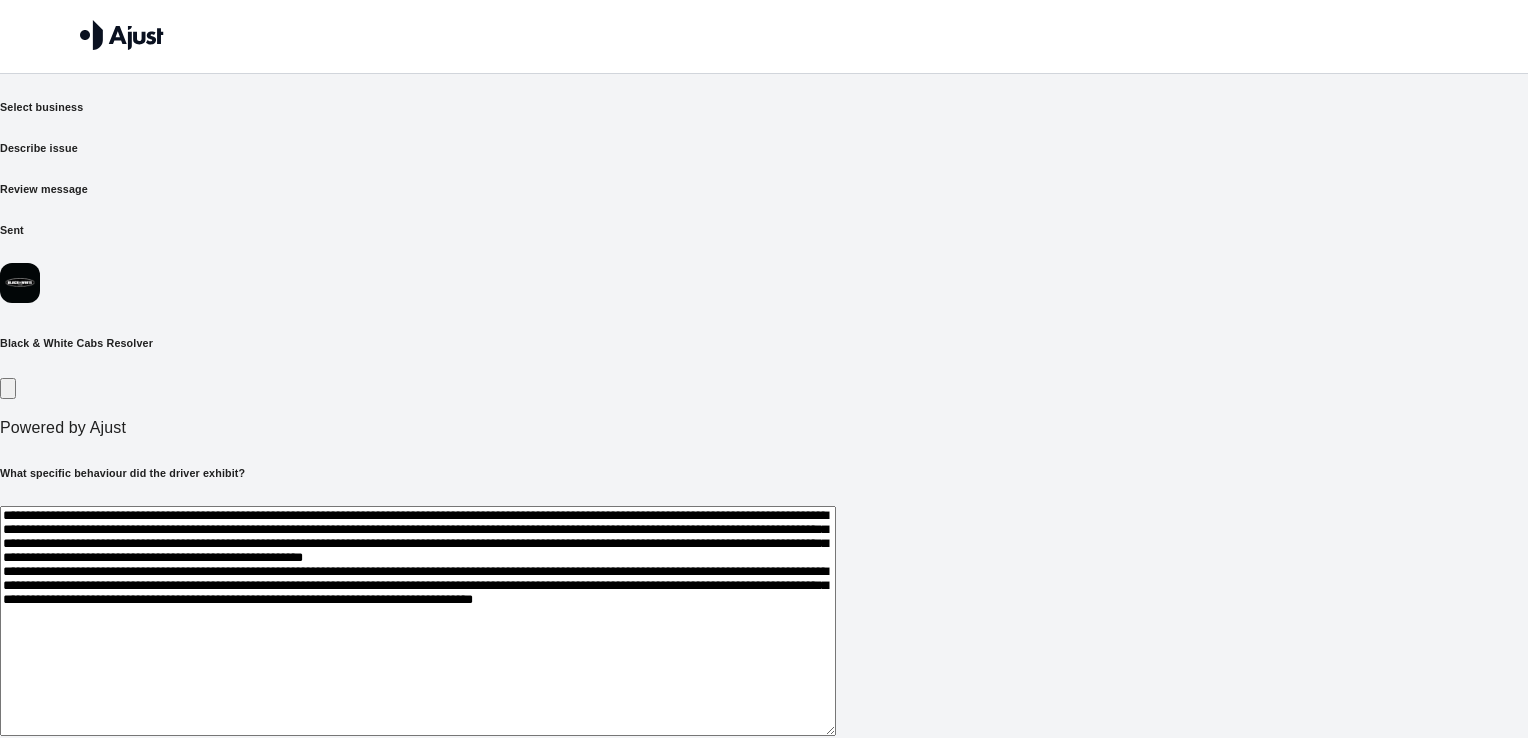 click on "**********" at bounding box center (418, 621) 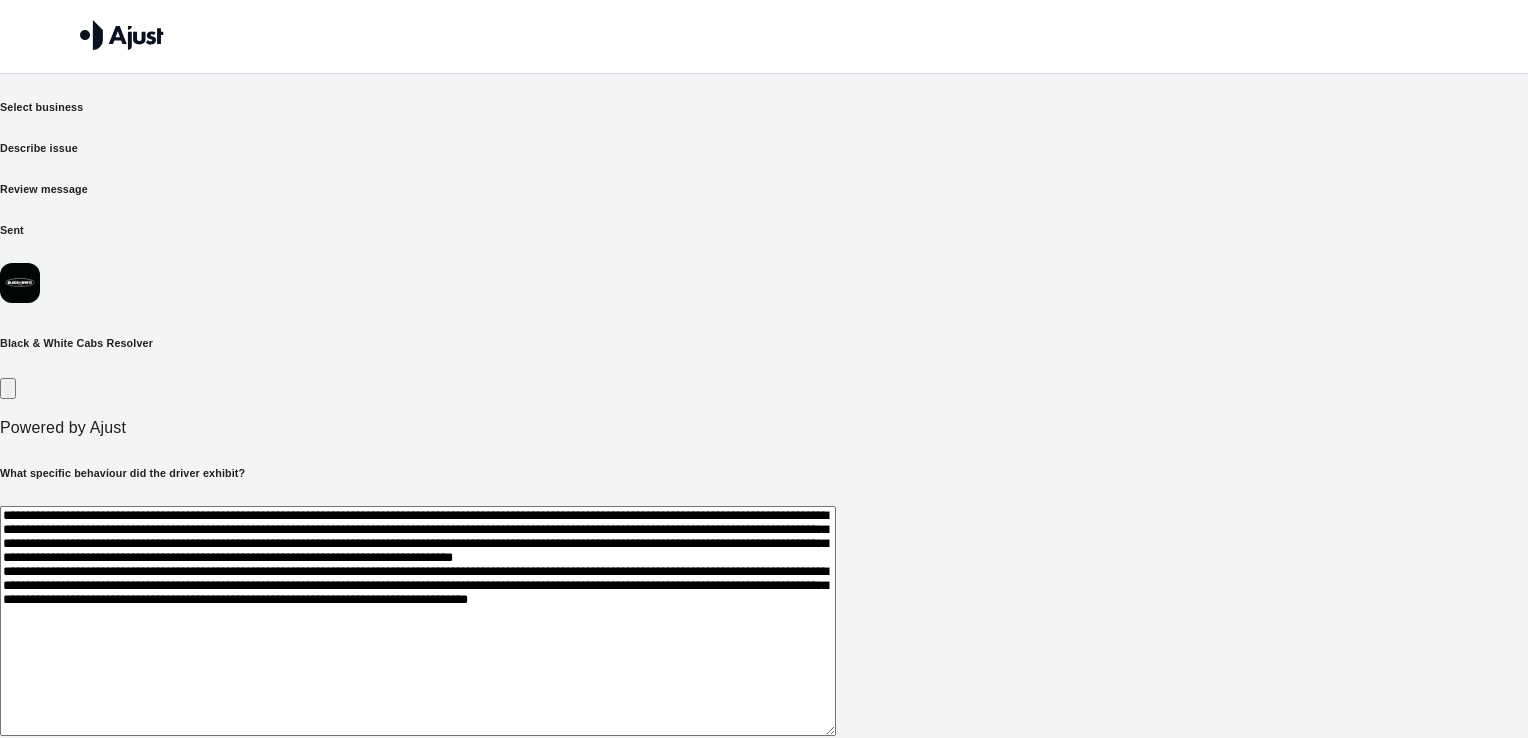 click on "**********" at bounding box center [418, 621] 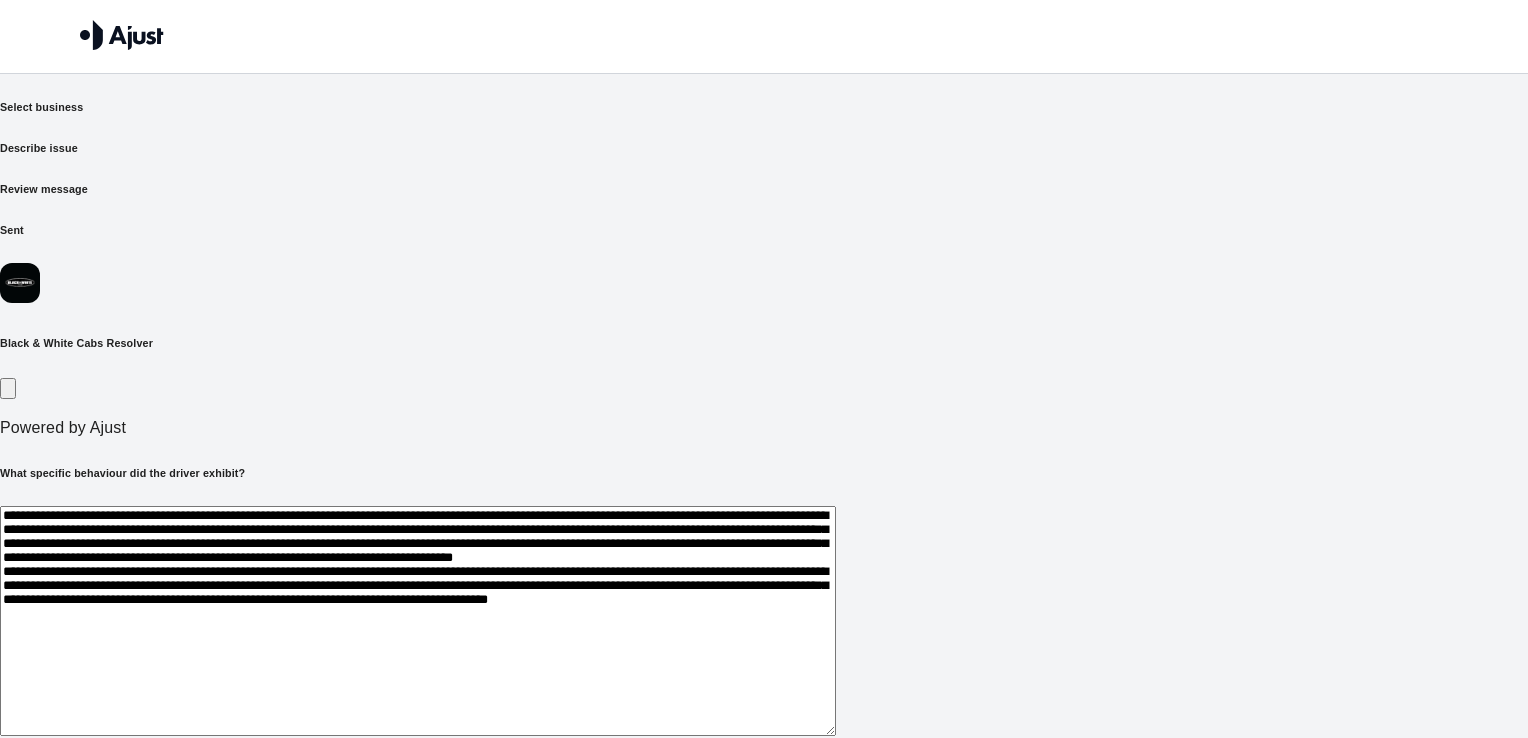 click on "**********" at bounding box center [418, 621] 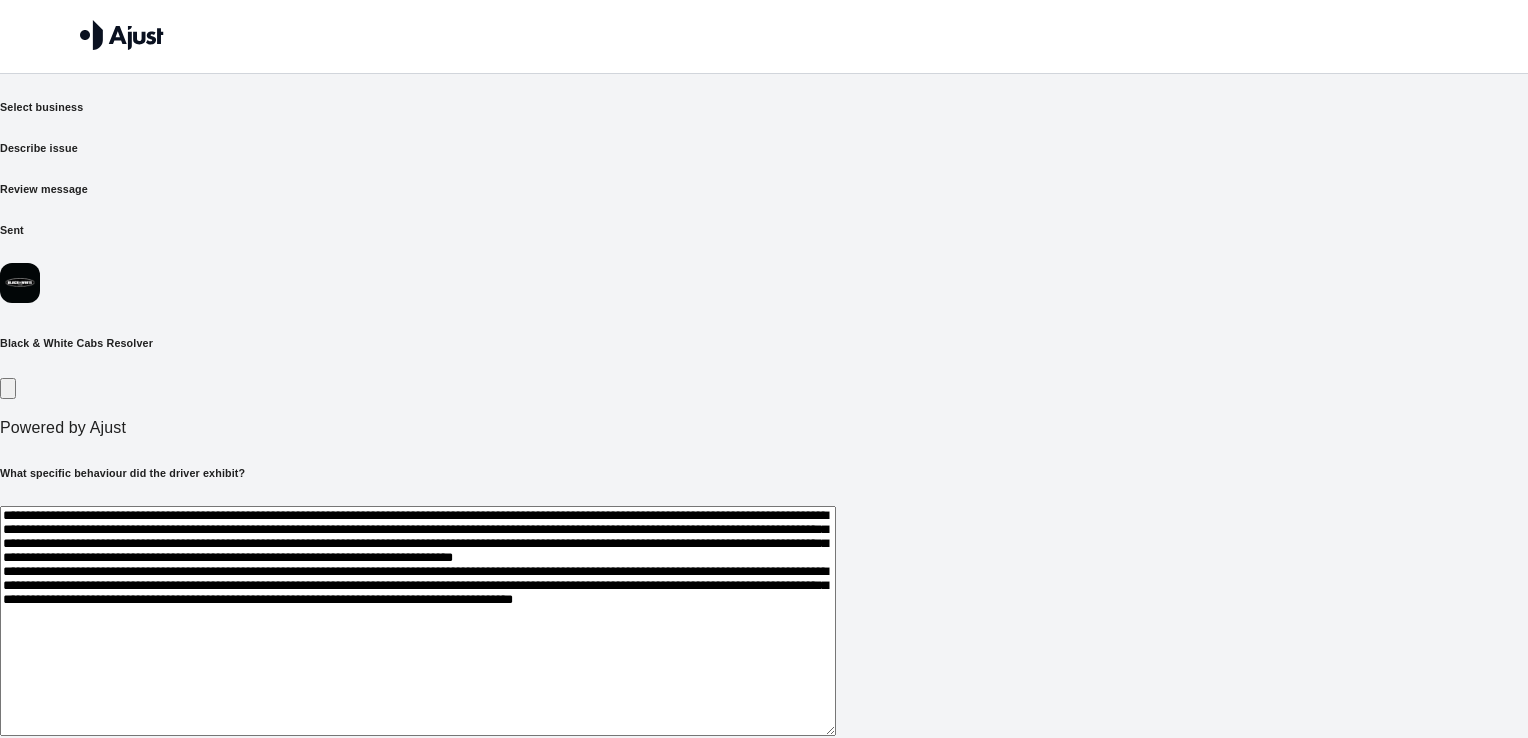 click on "**********" at bounding box center [418, 621] 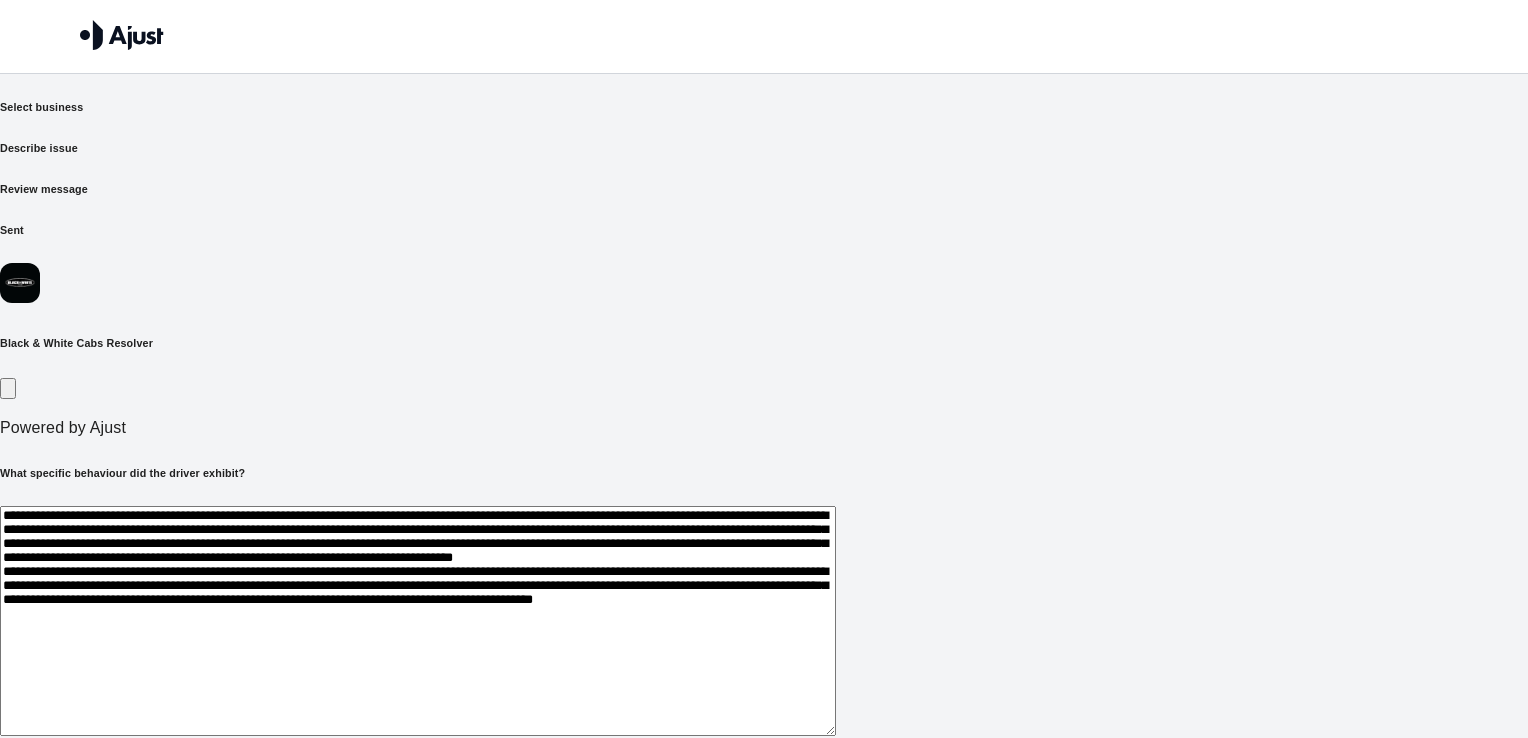 click on "**********" at bounding box center [418, 621] 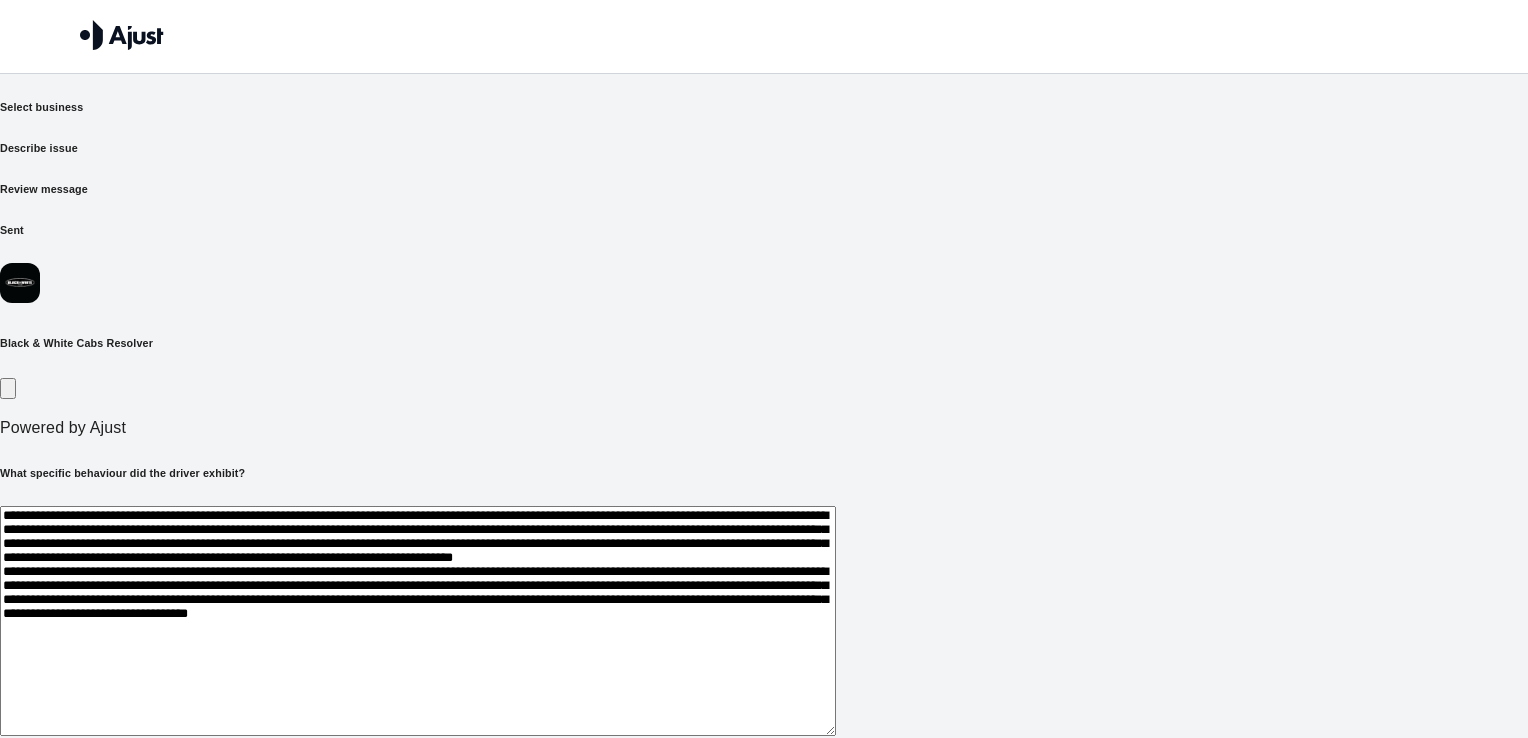 scroll, scrollTop: 44, scrollLeft: 0, axis: vertical 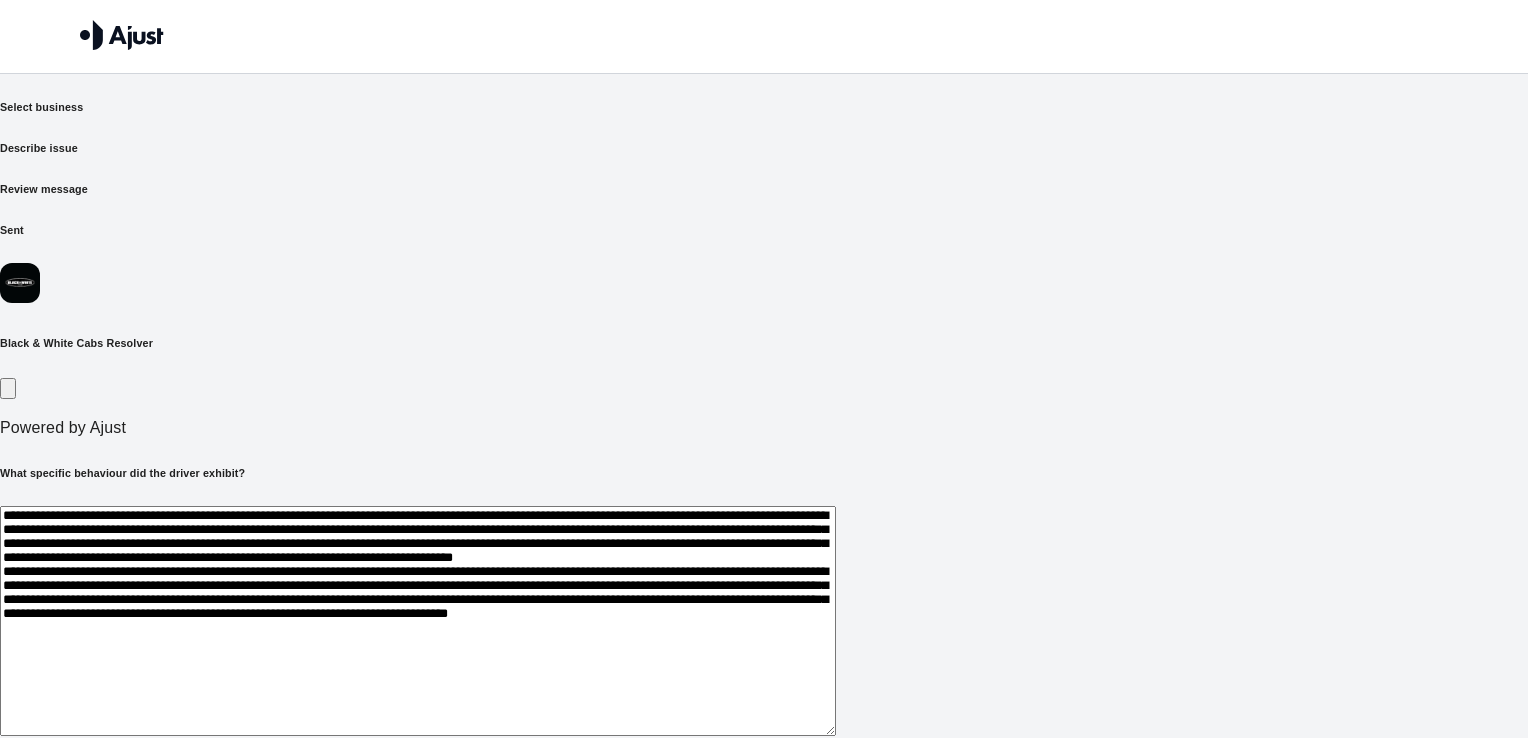 click at bounding box center [418, 621] 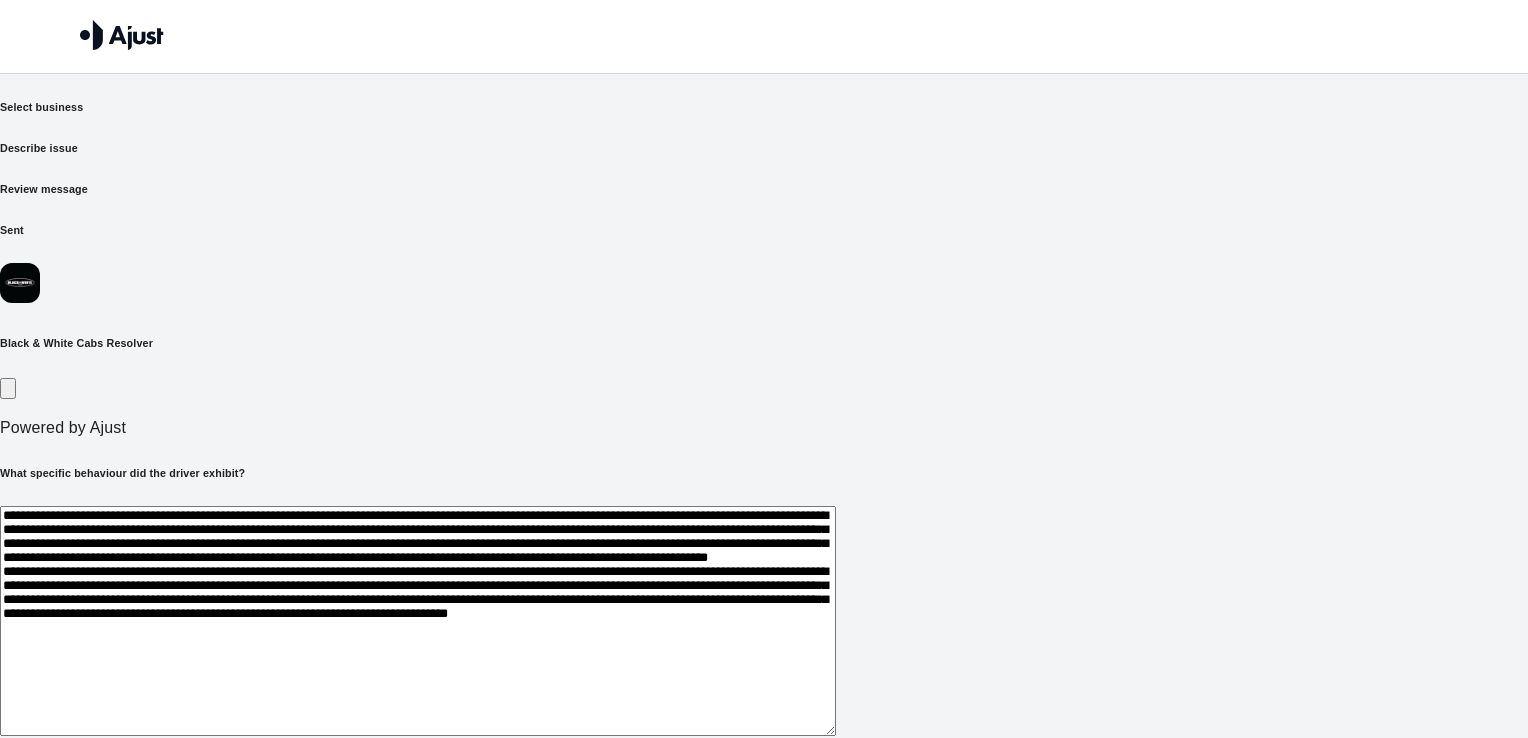 click at bounding box center (418, 621) 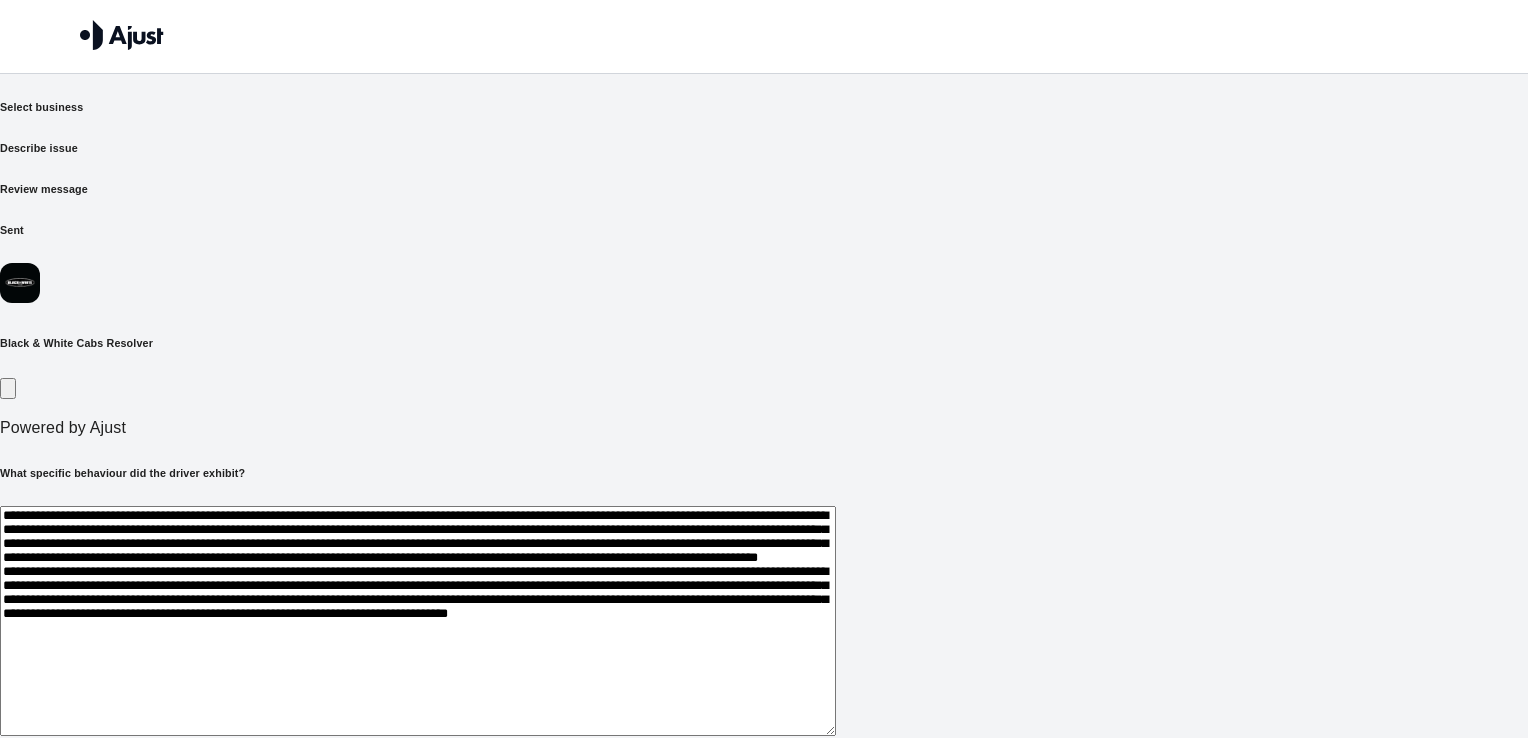 click at bounding box center [418, 621] 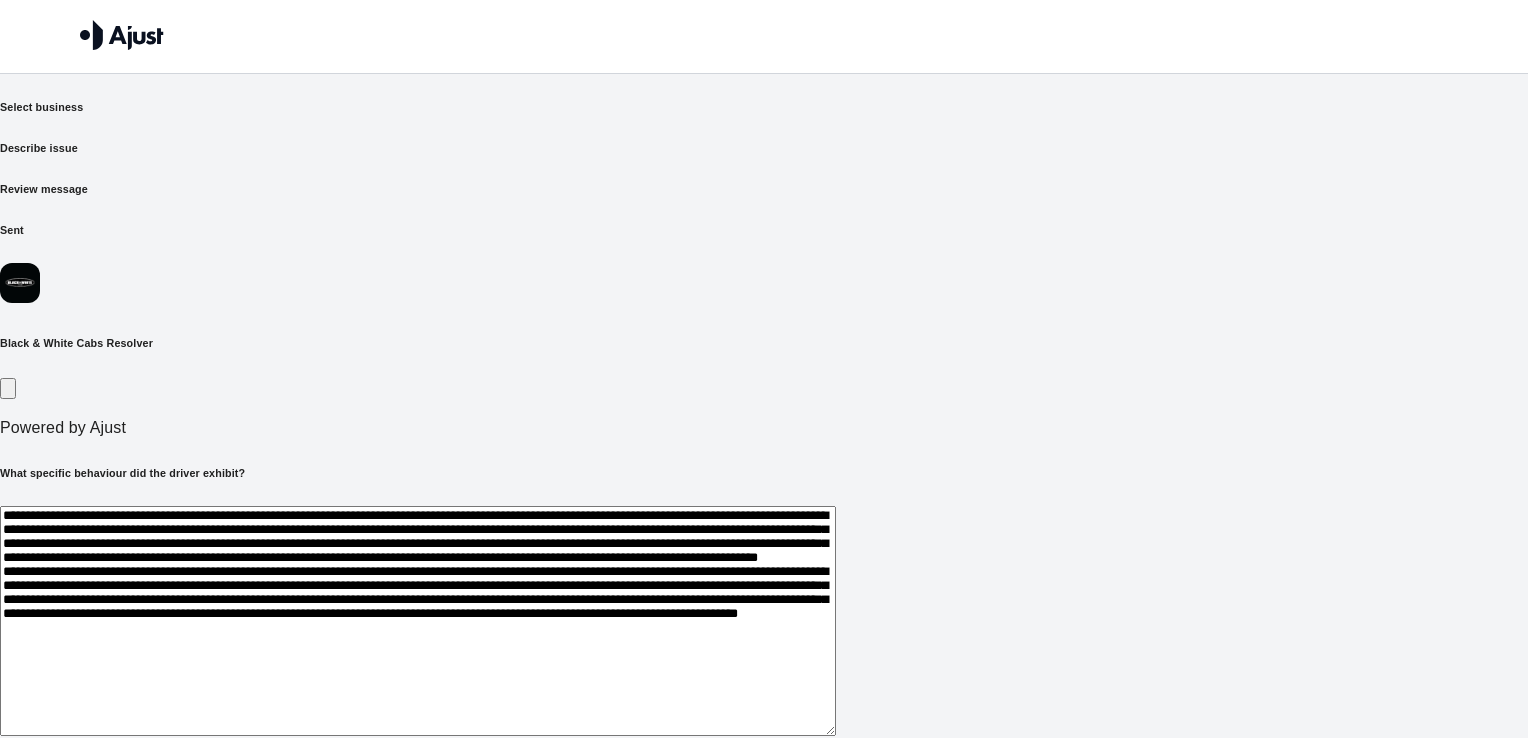 scroll, scrollTop: 92, scrollLeft: 0, axis: vertical 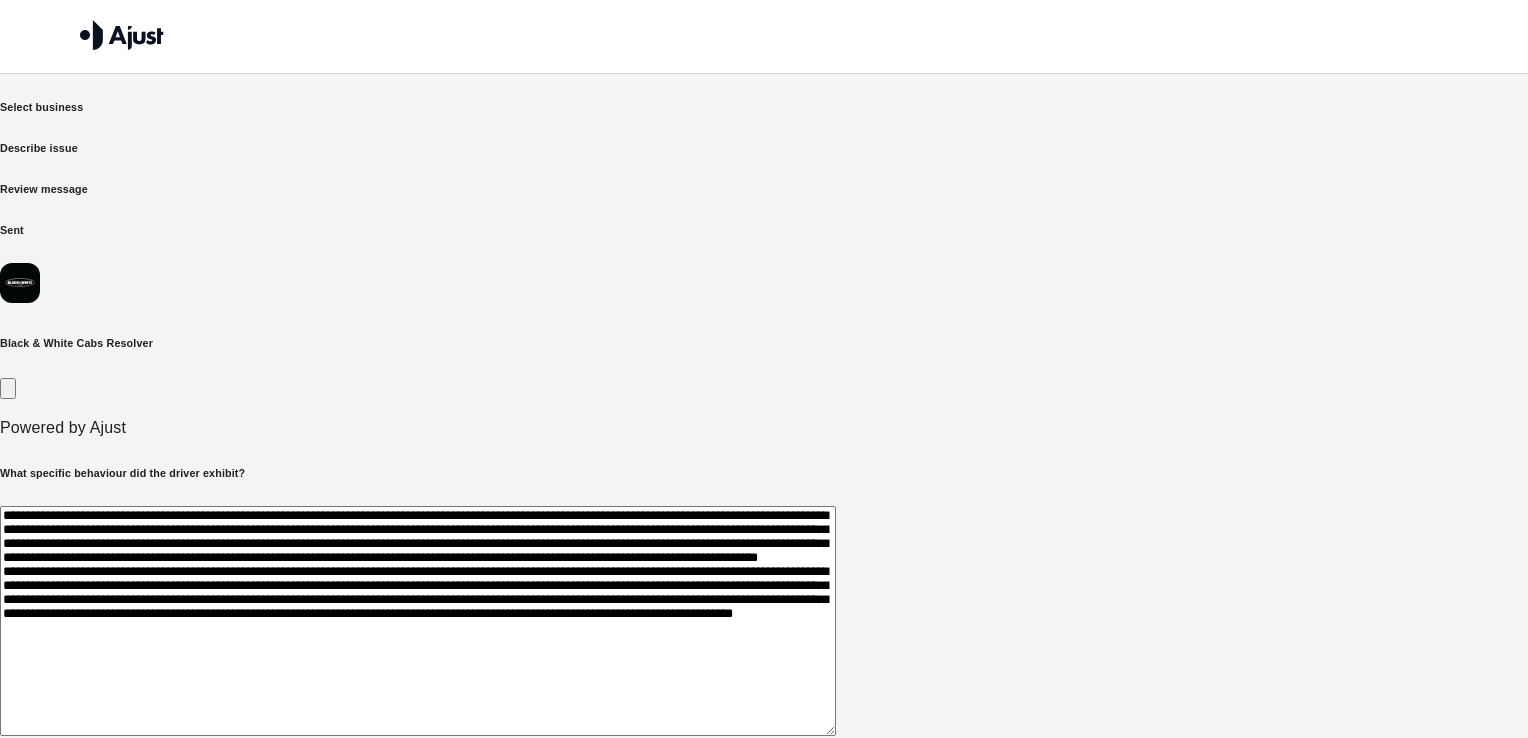 click at bounding box center (418, 621) 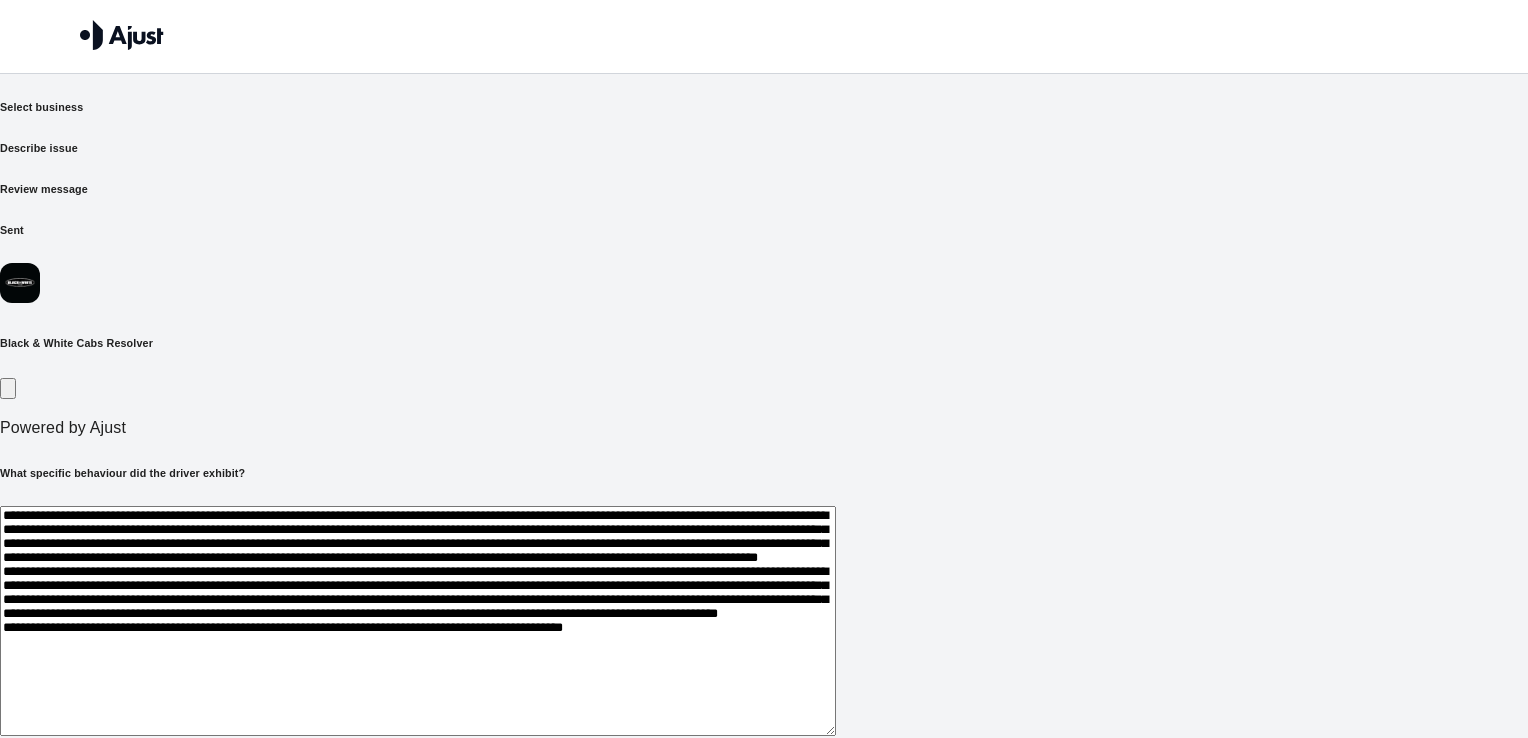scroll, scrollTop: 136, scrollLeft: 0, axis: vertical 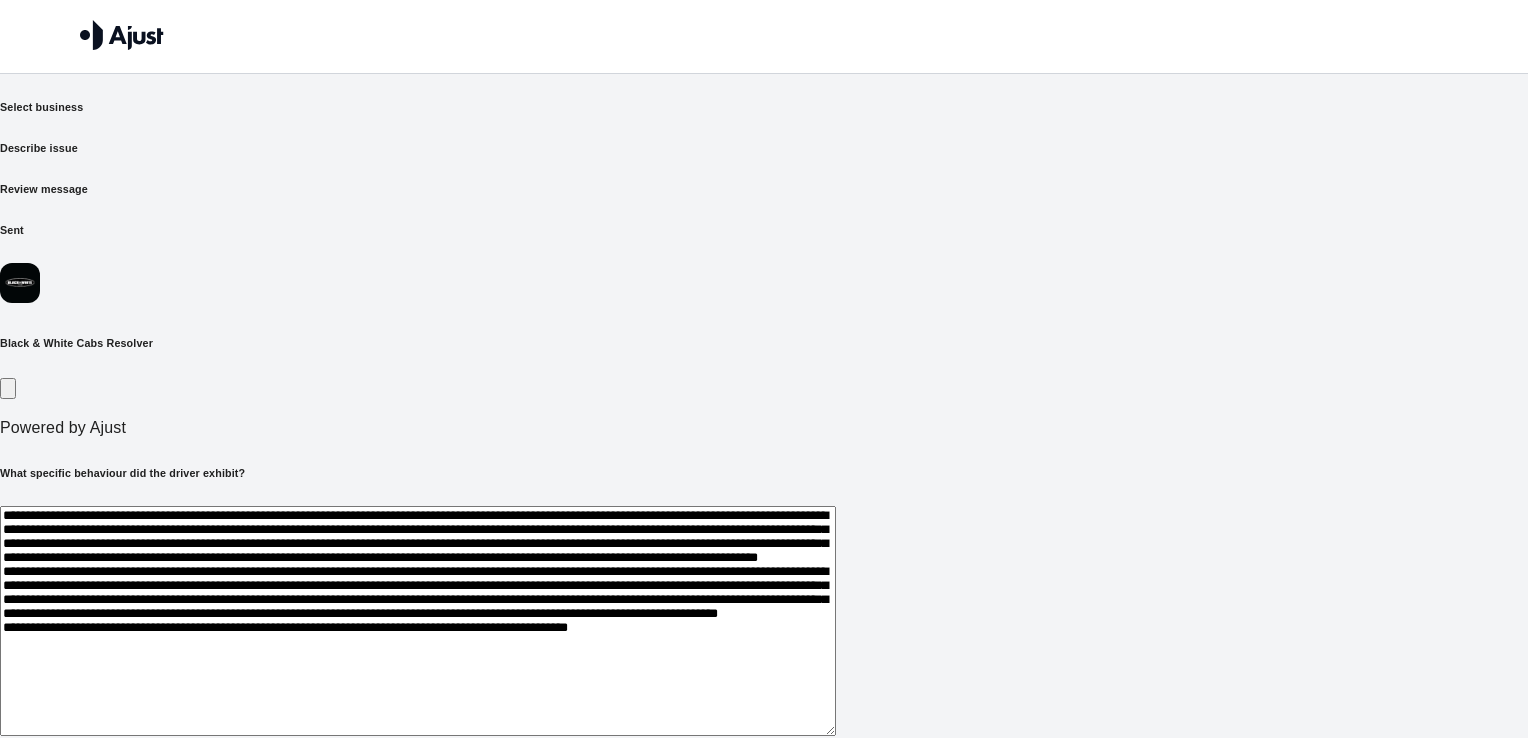 drag, startPoint x: 823, startPoint y: 412, endPoint x: 449, endPoint y: 458, distance: 376.81827 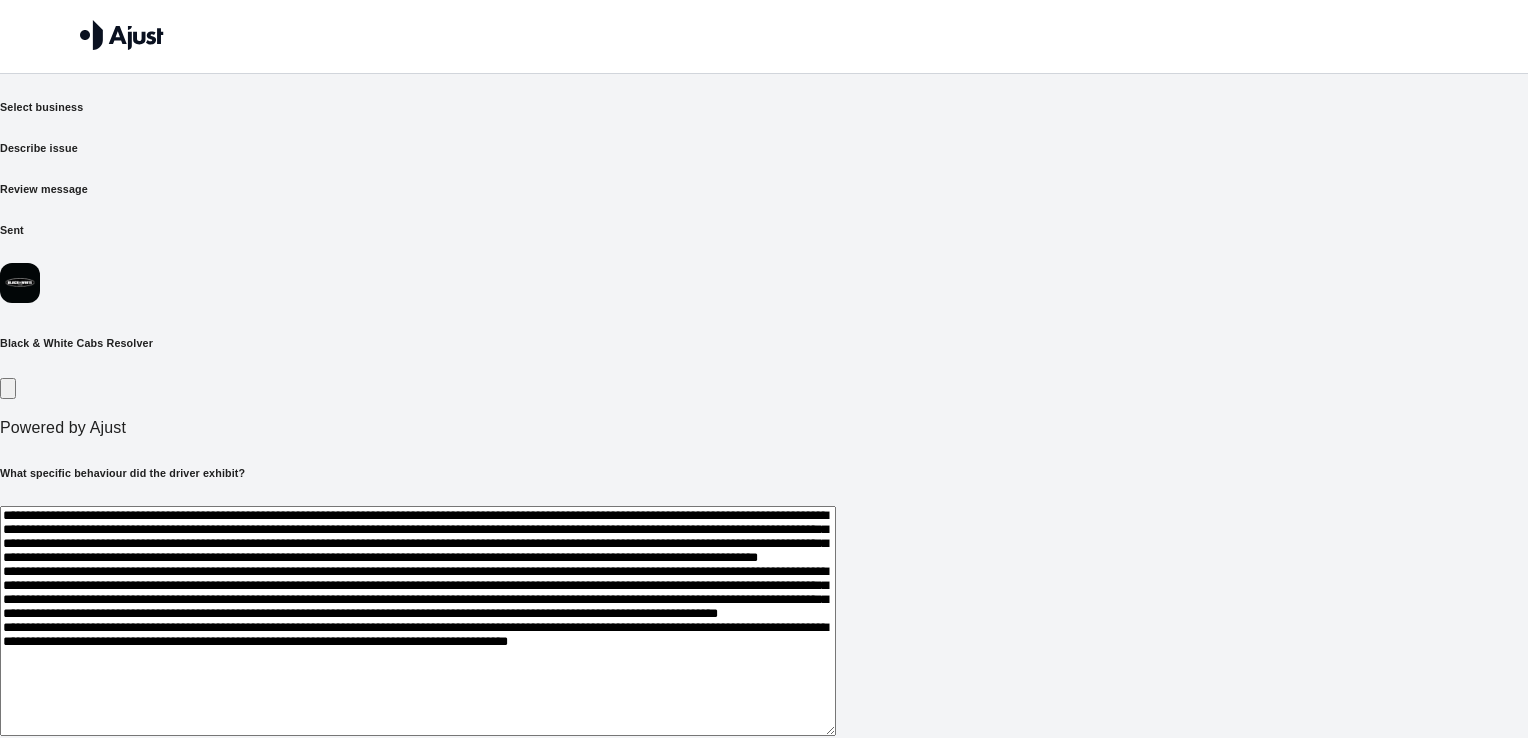scroll, scrollTop: 159, scrollLeft: 0, axis: vertical 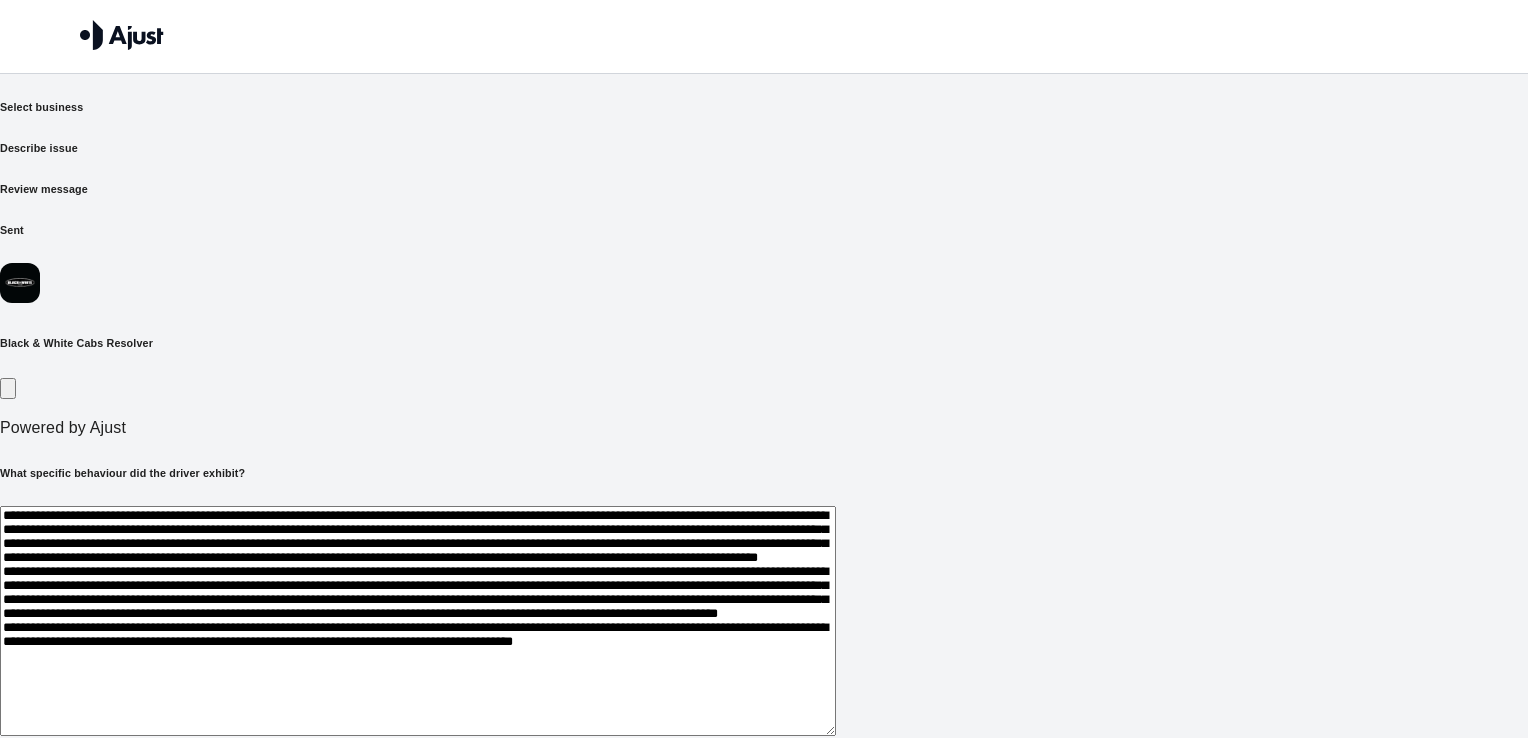 click at bounding box center (418, 621) 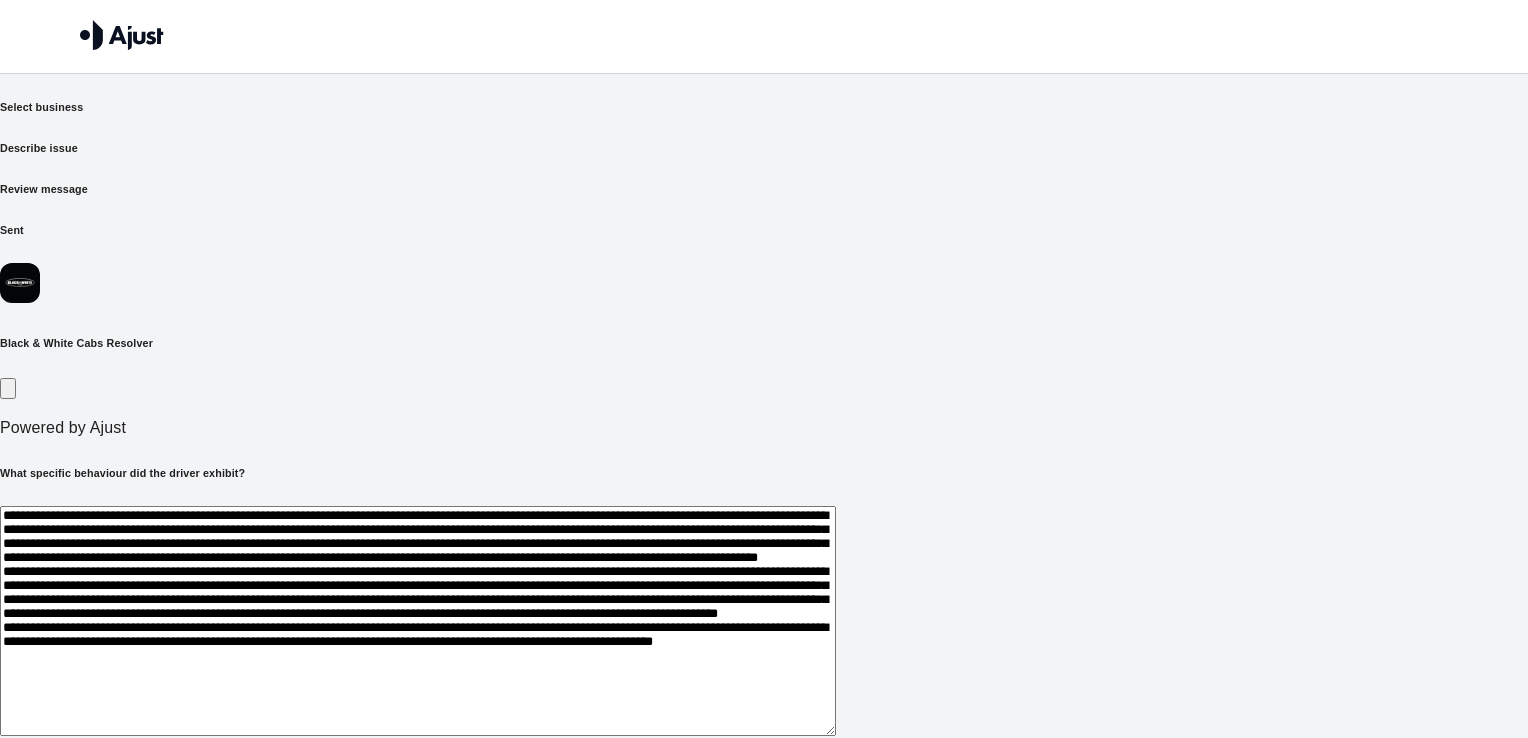 click at bounding box center (418, 621) 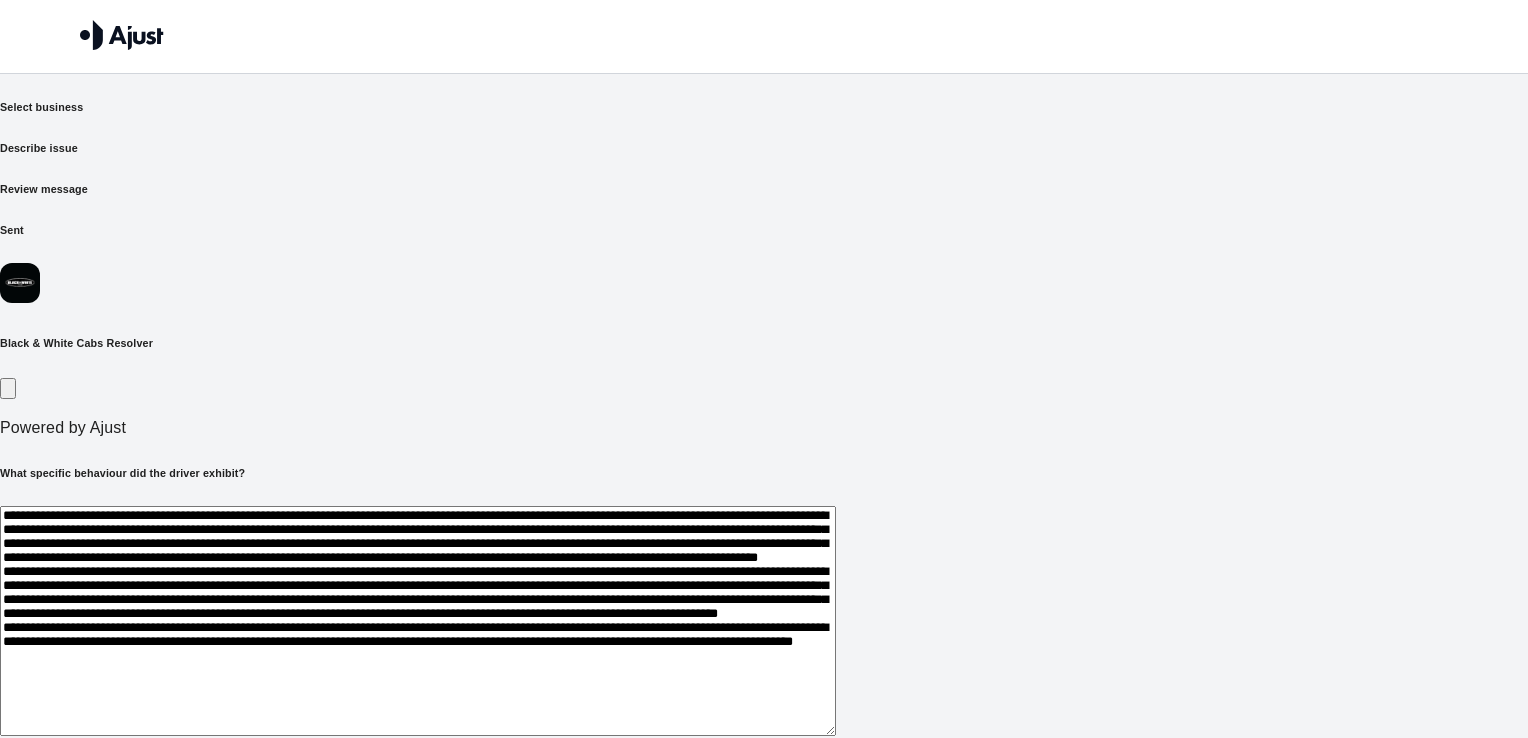 scroll, scrollTop: 182, scrollLeft: 0, axis: vertical 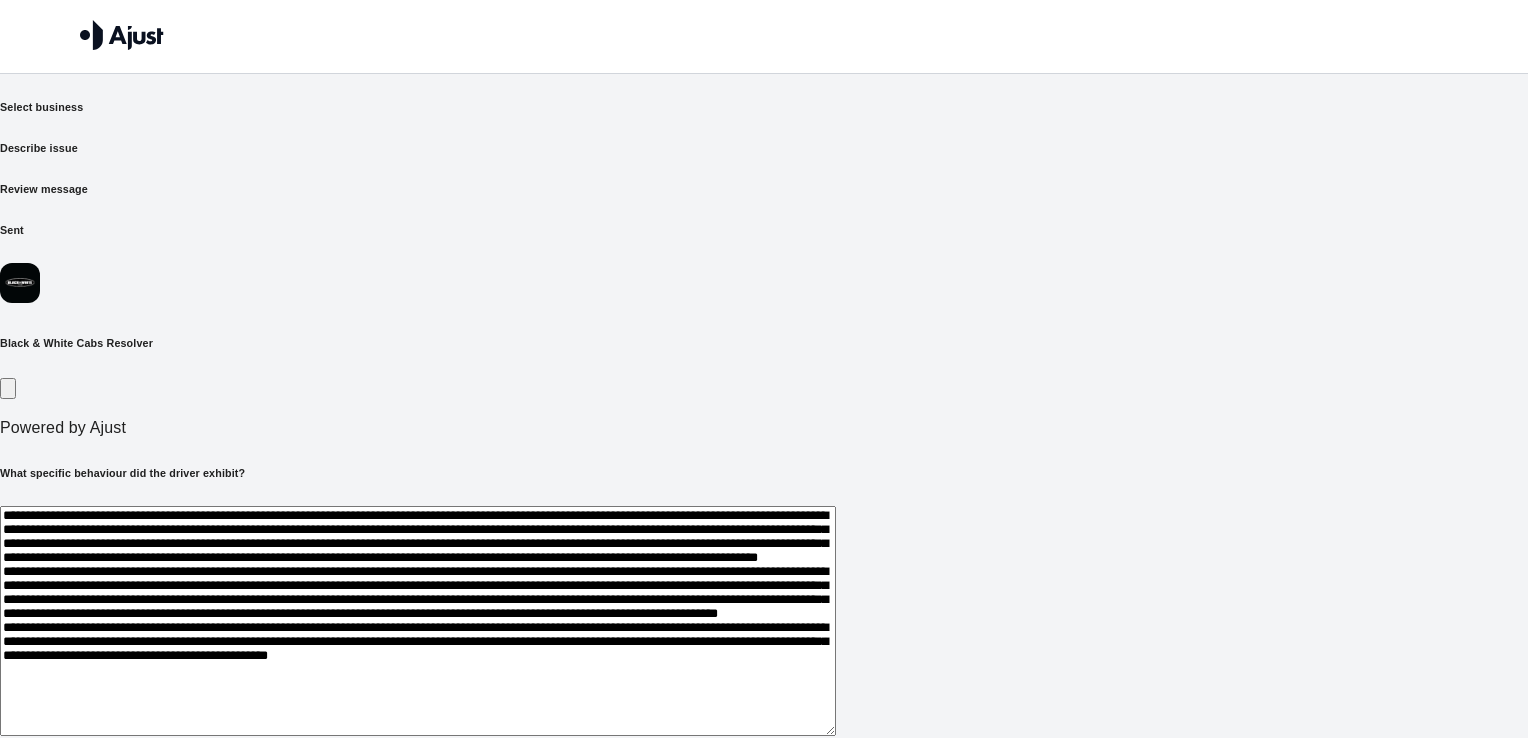 click at bounding box center (418, 621) 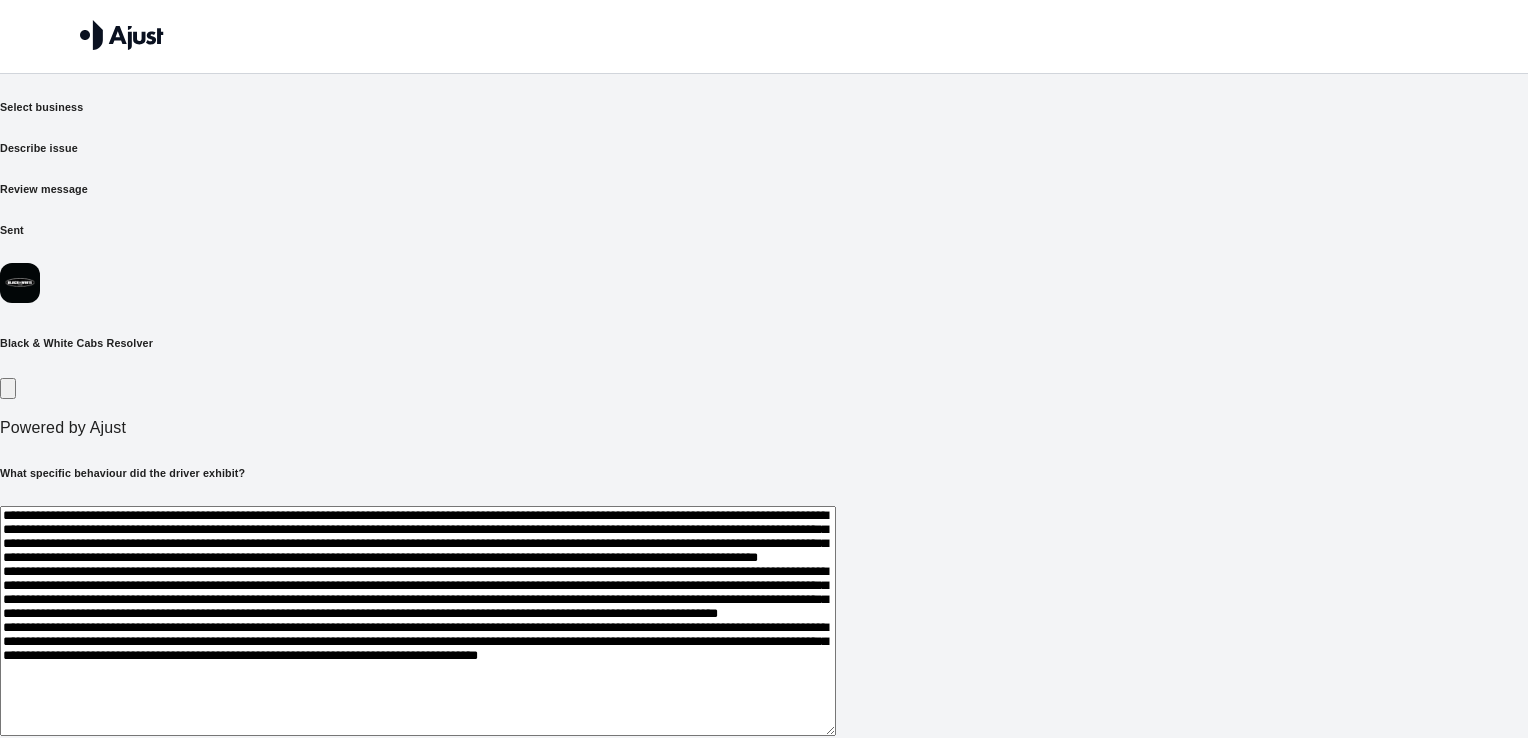 click at bounding box center [418, 621] 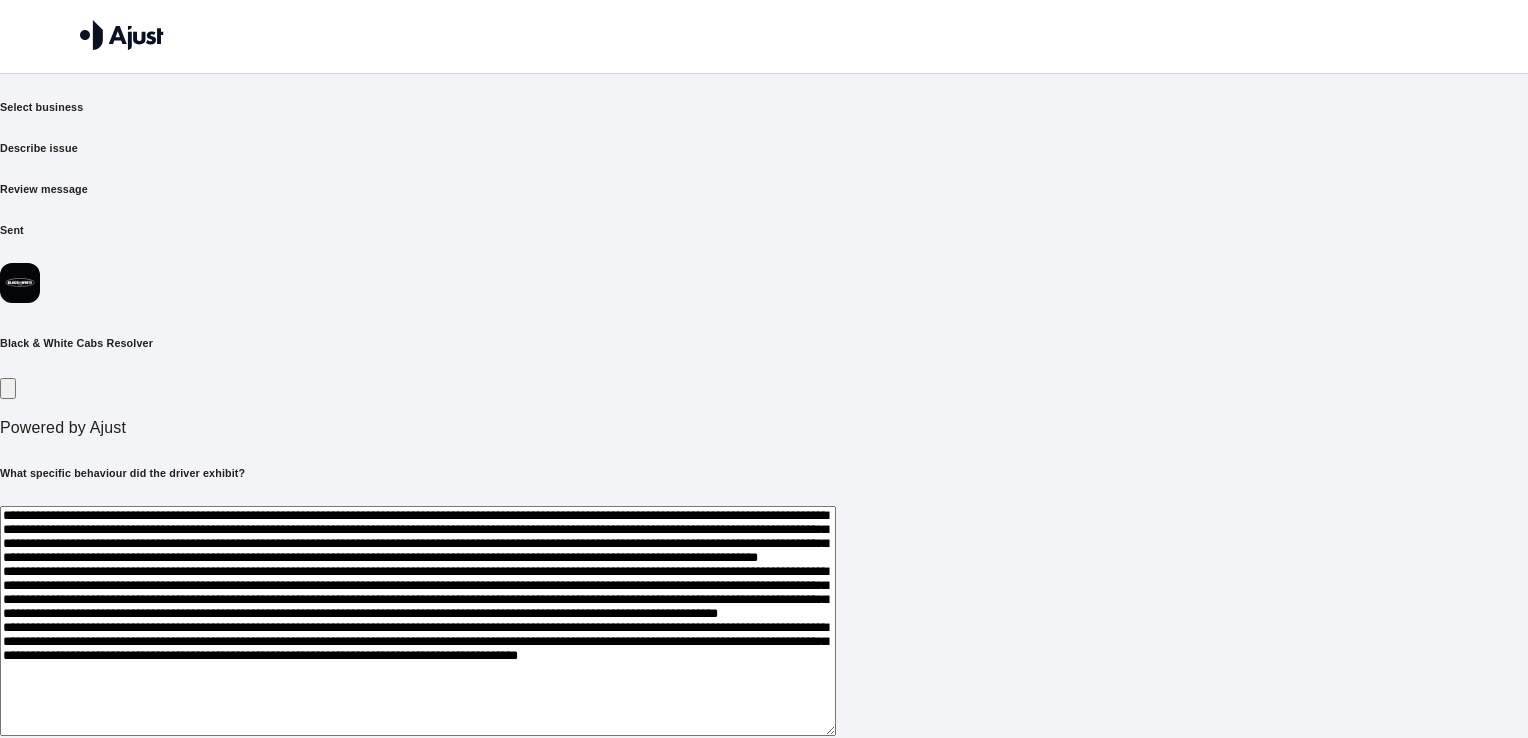 scroll, scrollTop: 205, scrollLeft: 0, axis: vertical 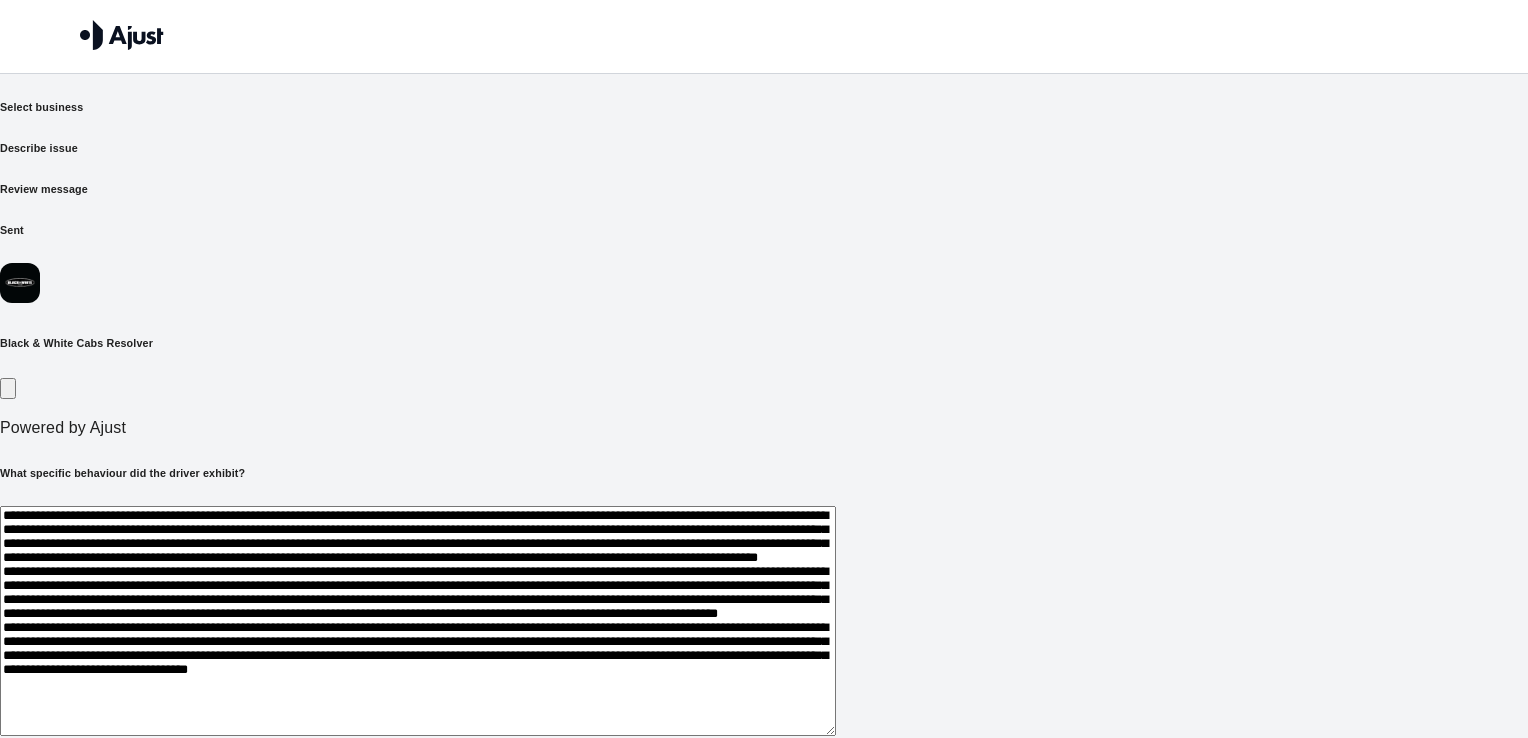 drag, startPoint x: 760, startPoint y: 551, endPoint x: 921, endPoint y: 598, distance: 167.72 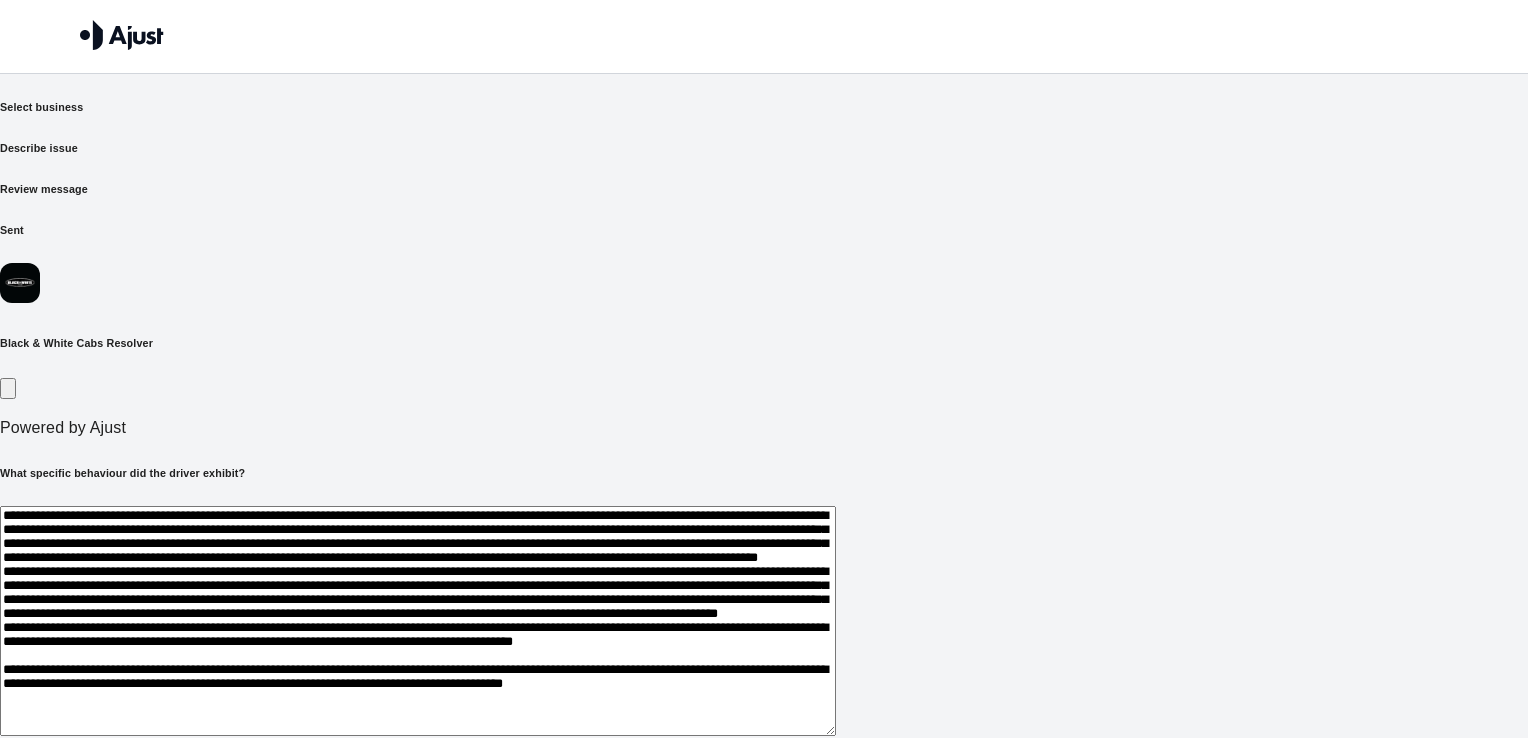 click at bounding box center [418, 621] 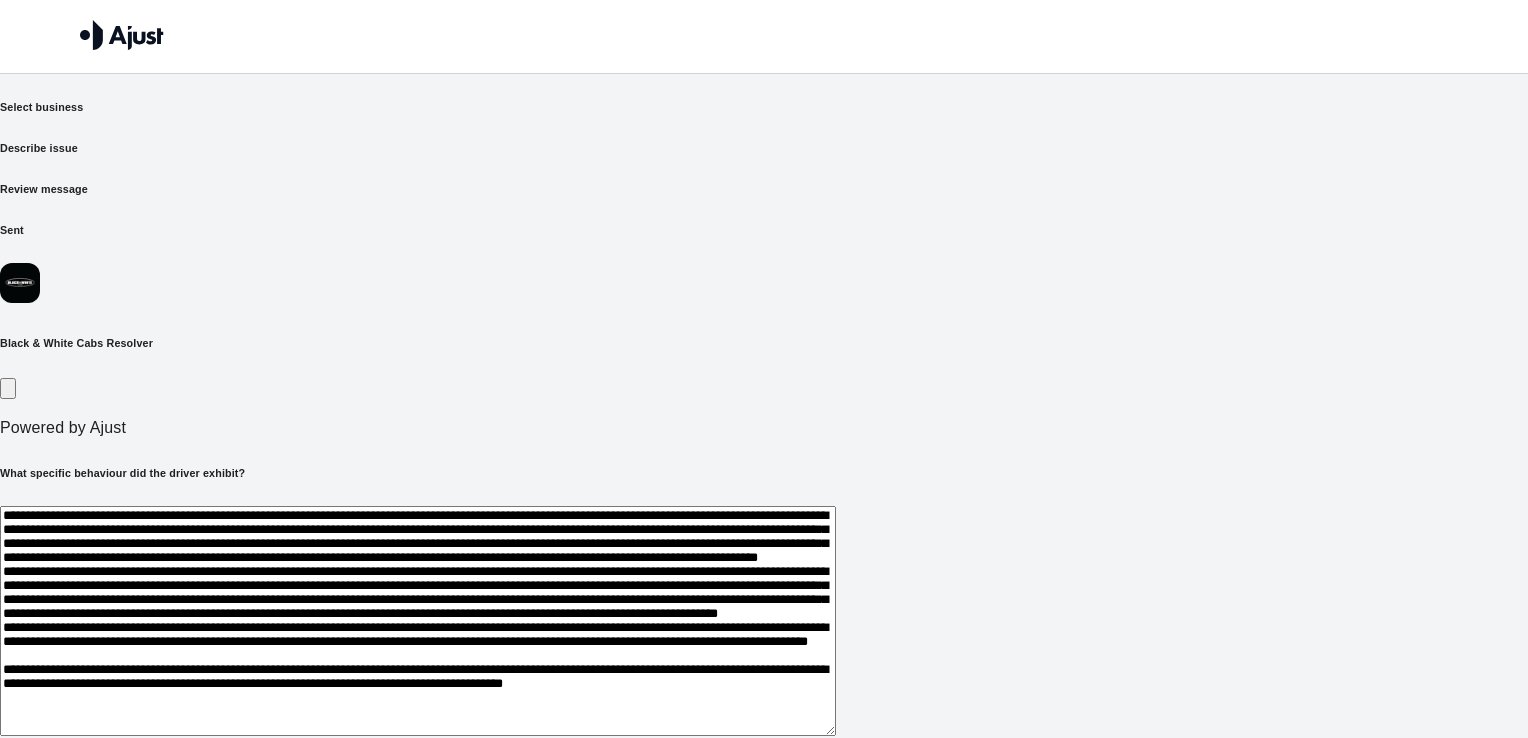 scroll, scrollTop: 244, scrollLeft: 0, axis: vertical 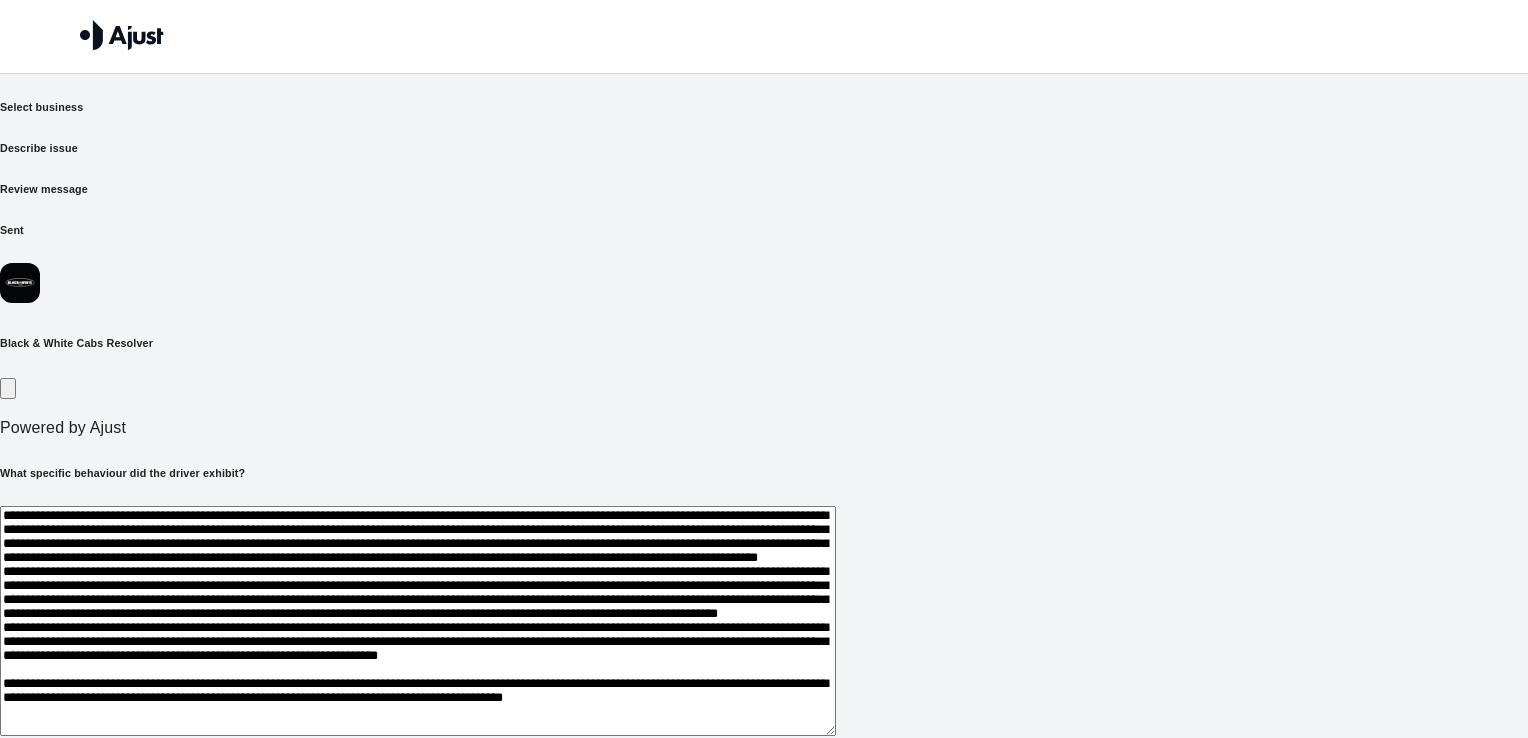click at bounding box center [418, 621] 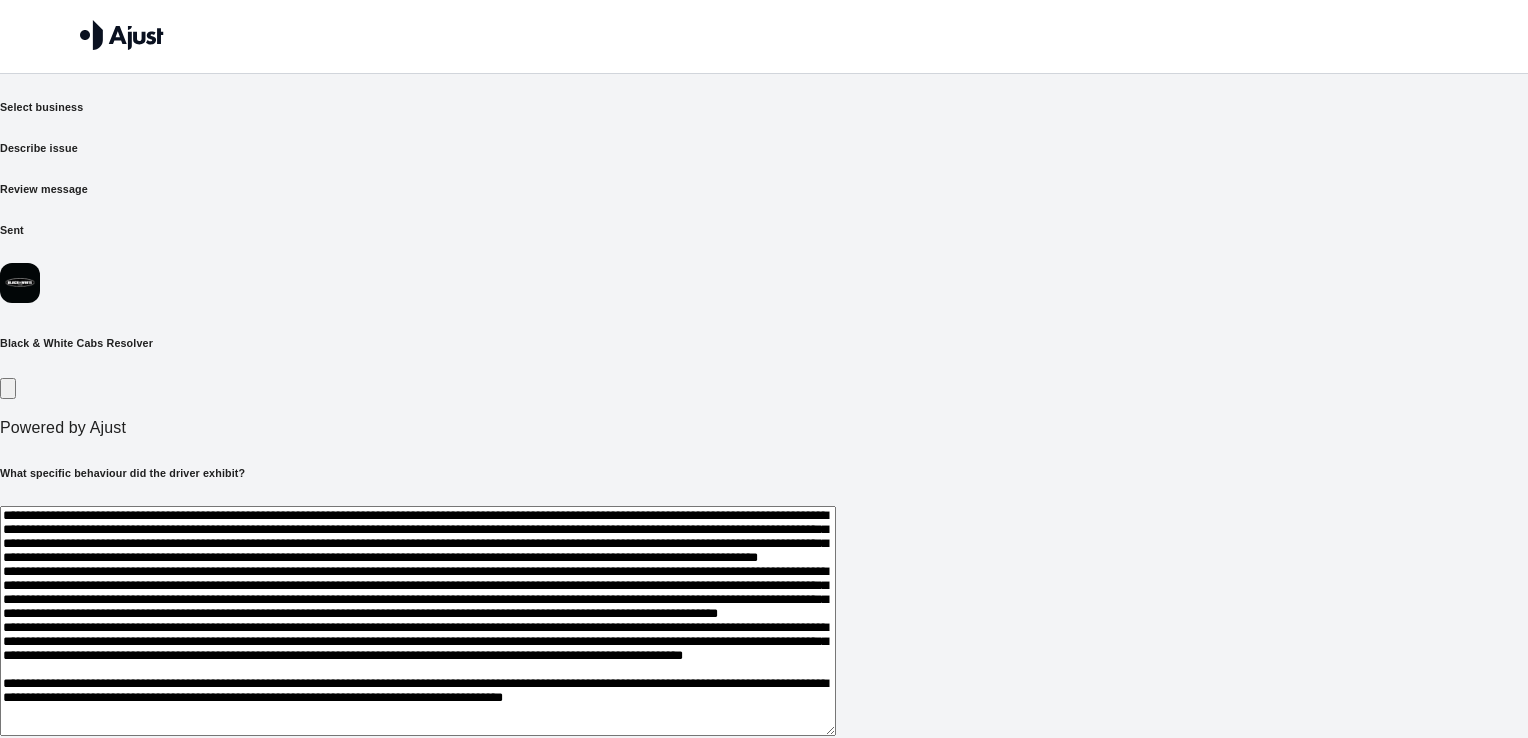 scroll, scrollTop: 0, scrollLeft: 0, axis: both 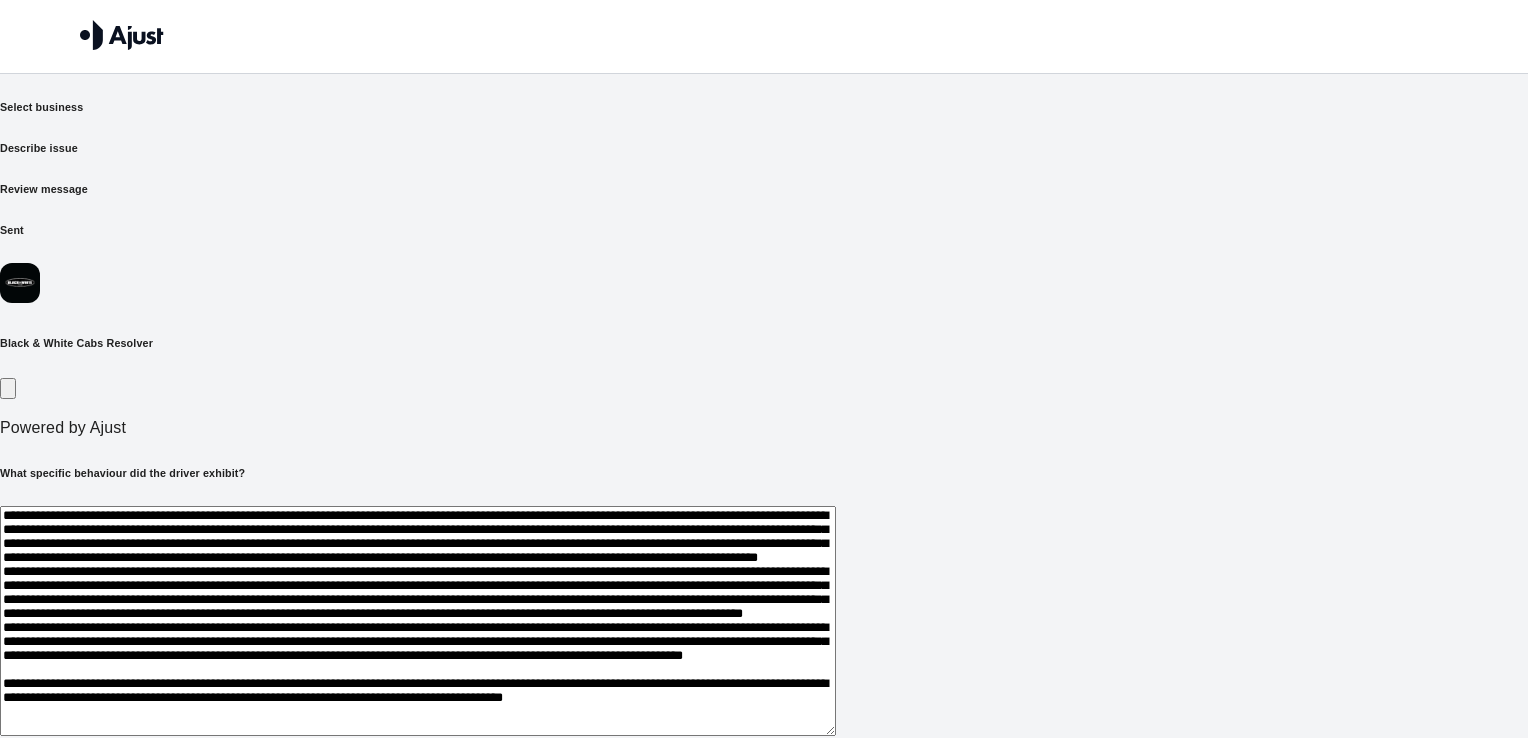 click at bounding box center (418, 621) 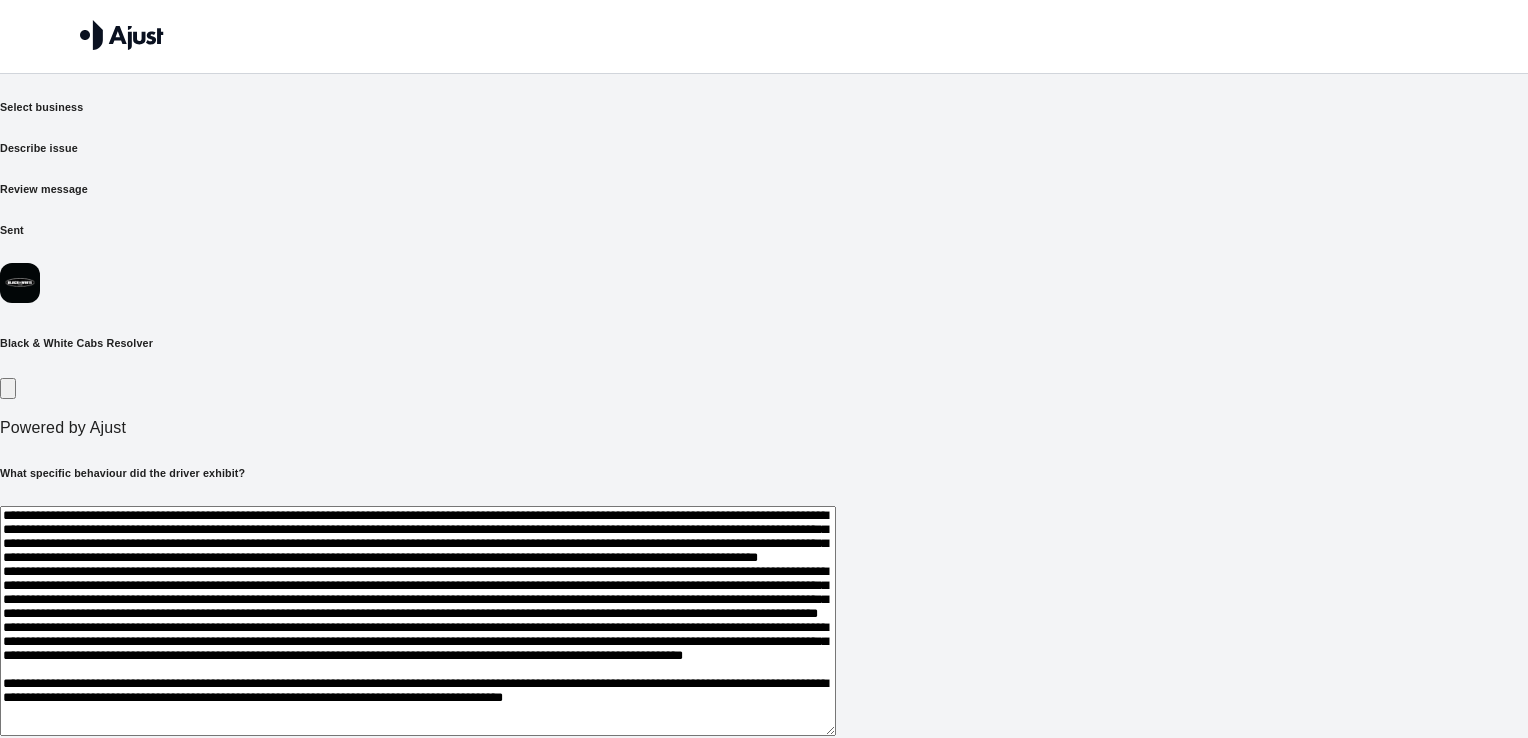 drag, startPoint x: 565, startPoint y: 494, endPoint x: 662, endPoint y: 502, distance: 97.32934 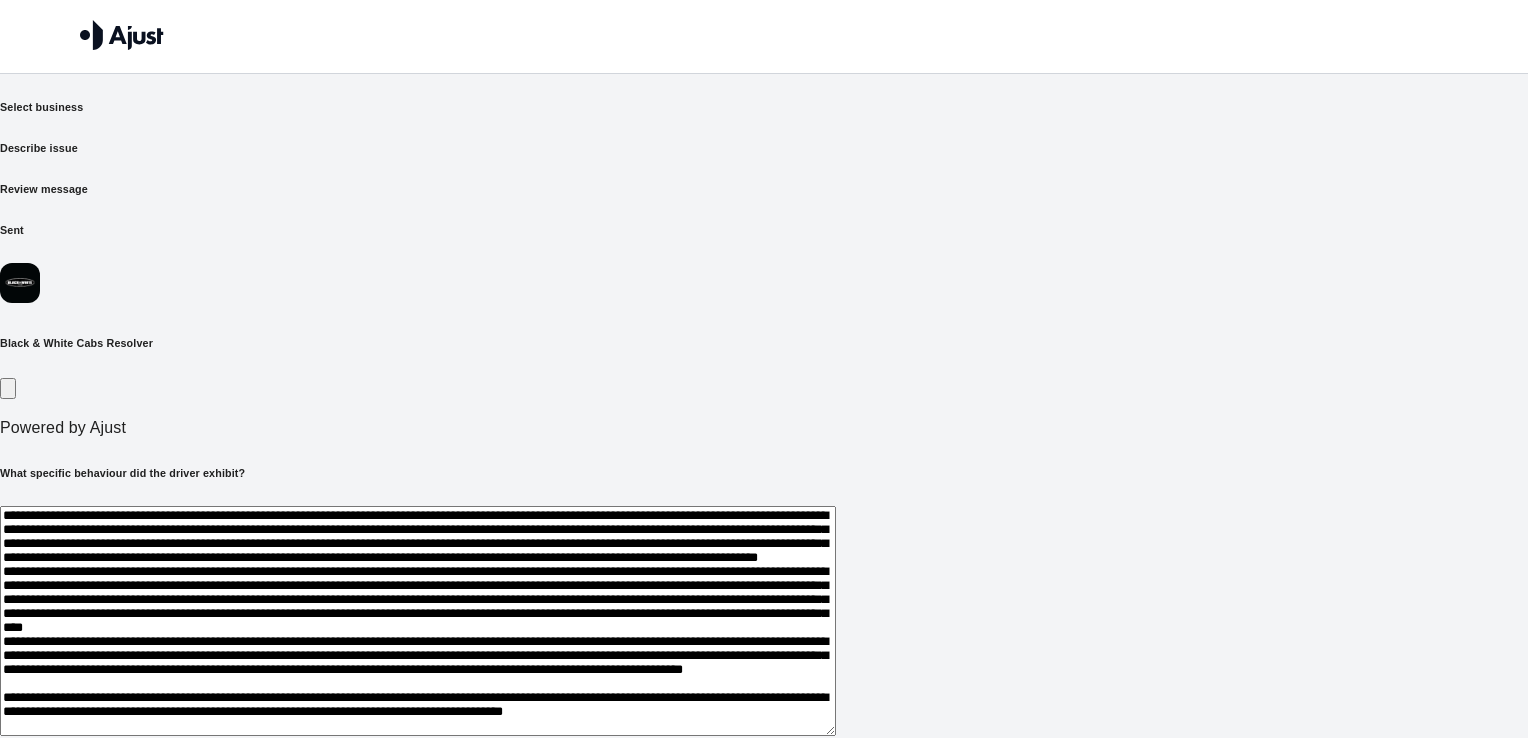 scroll, scrollTop: 298, scrollLeft: 0, axis: vertical 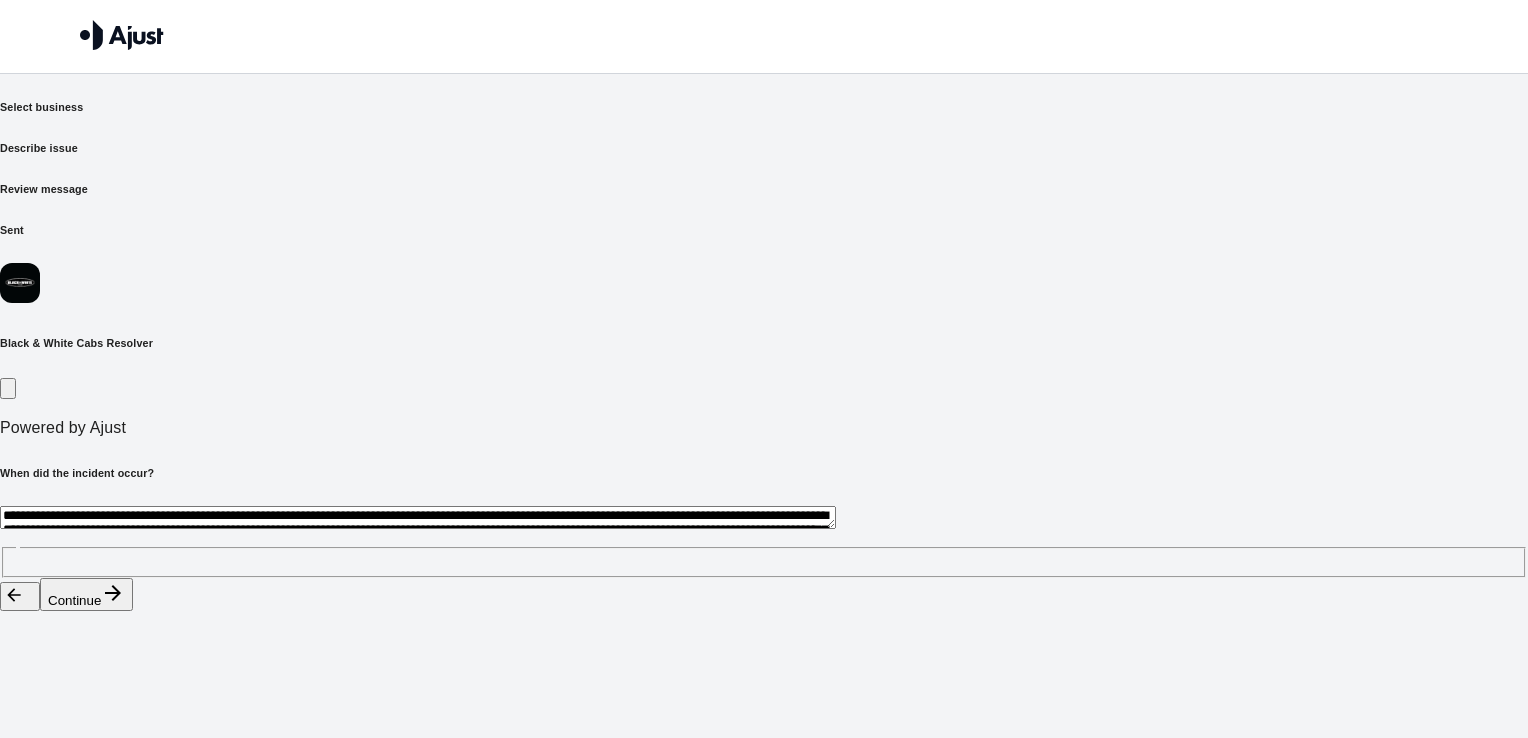 click at bounding box center (418, 517) 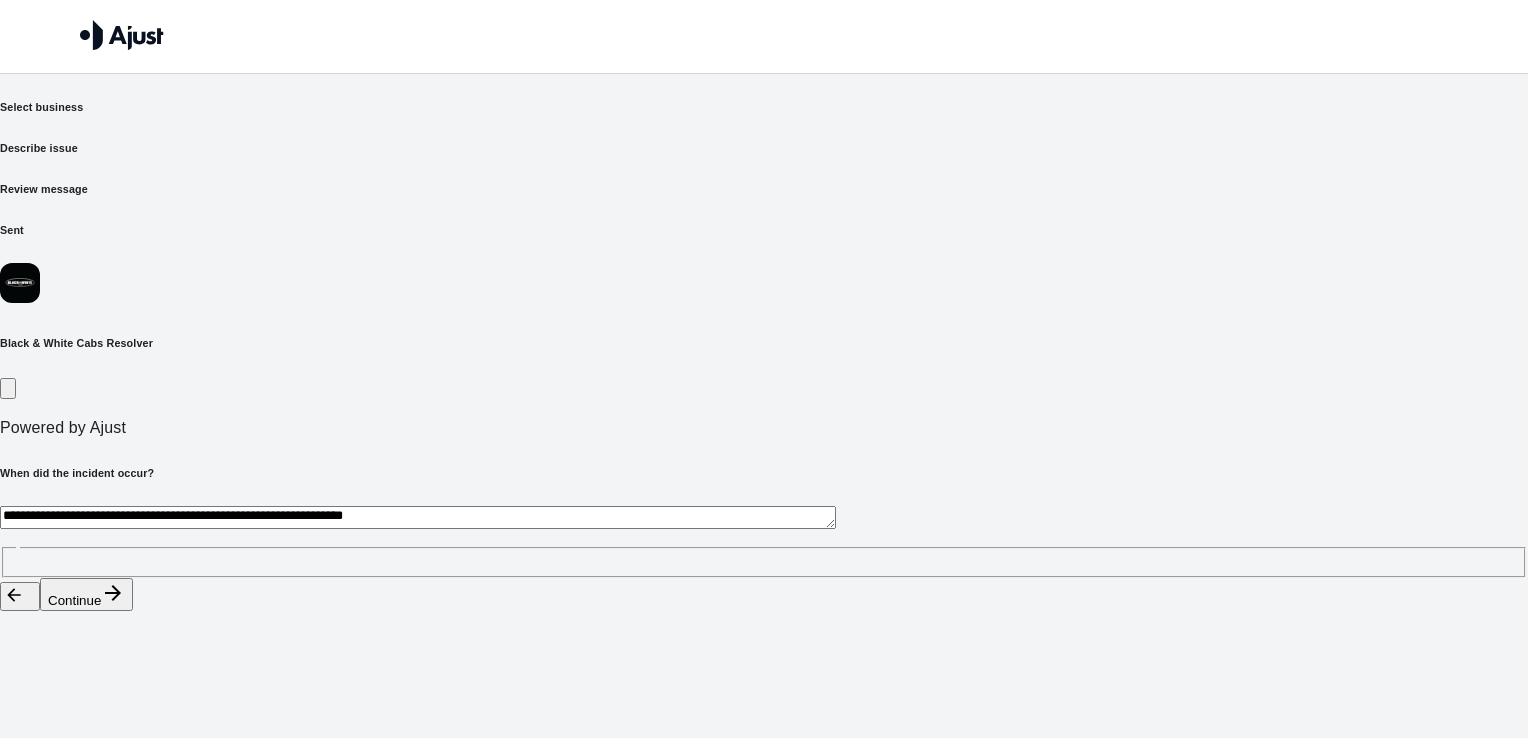 drag, startPoint x: 961, startPoint y: 388, endPoint x: 224, endPoint y: 370, distance: 737.2198 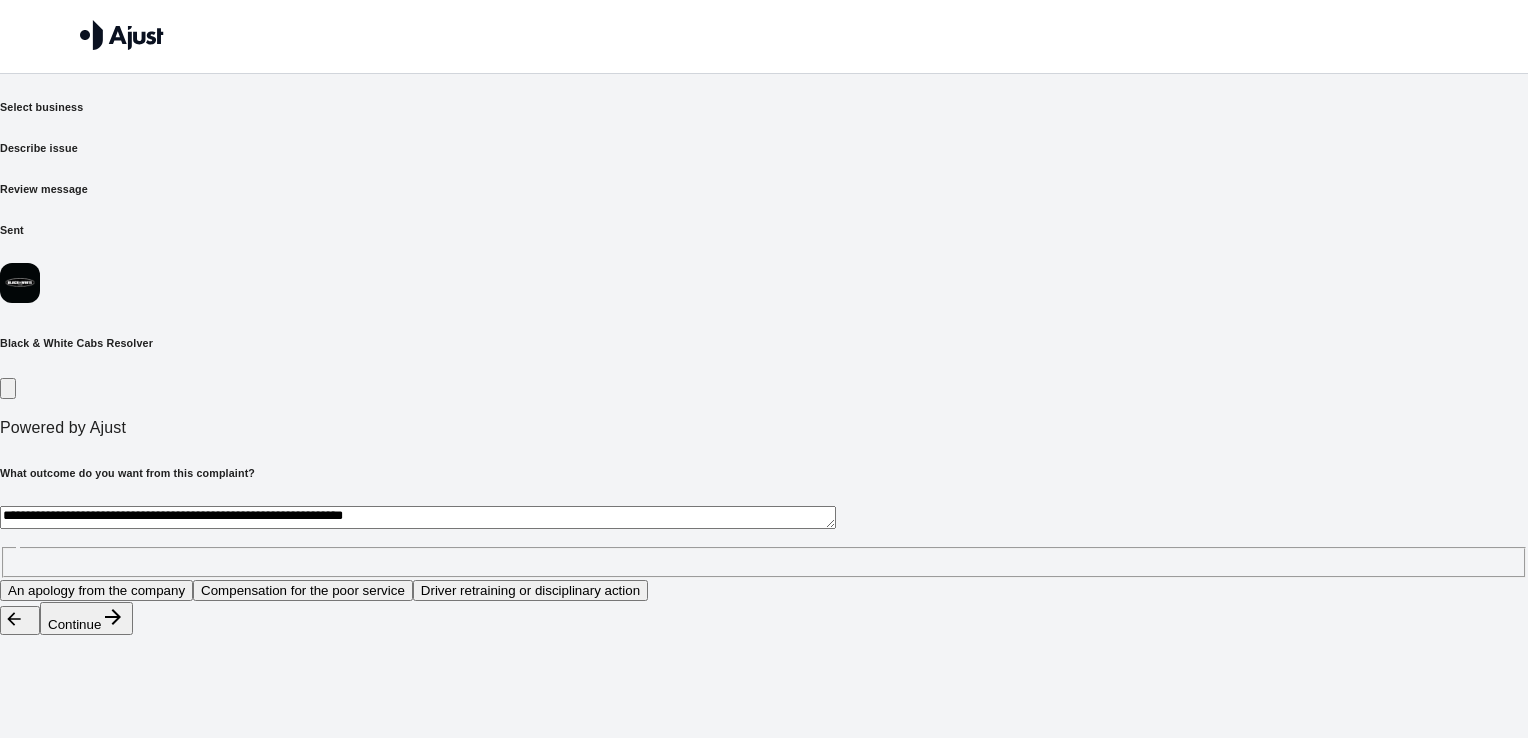 click on "**********" at bounding box center (764, 542) 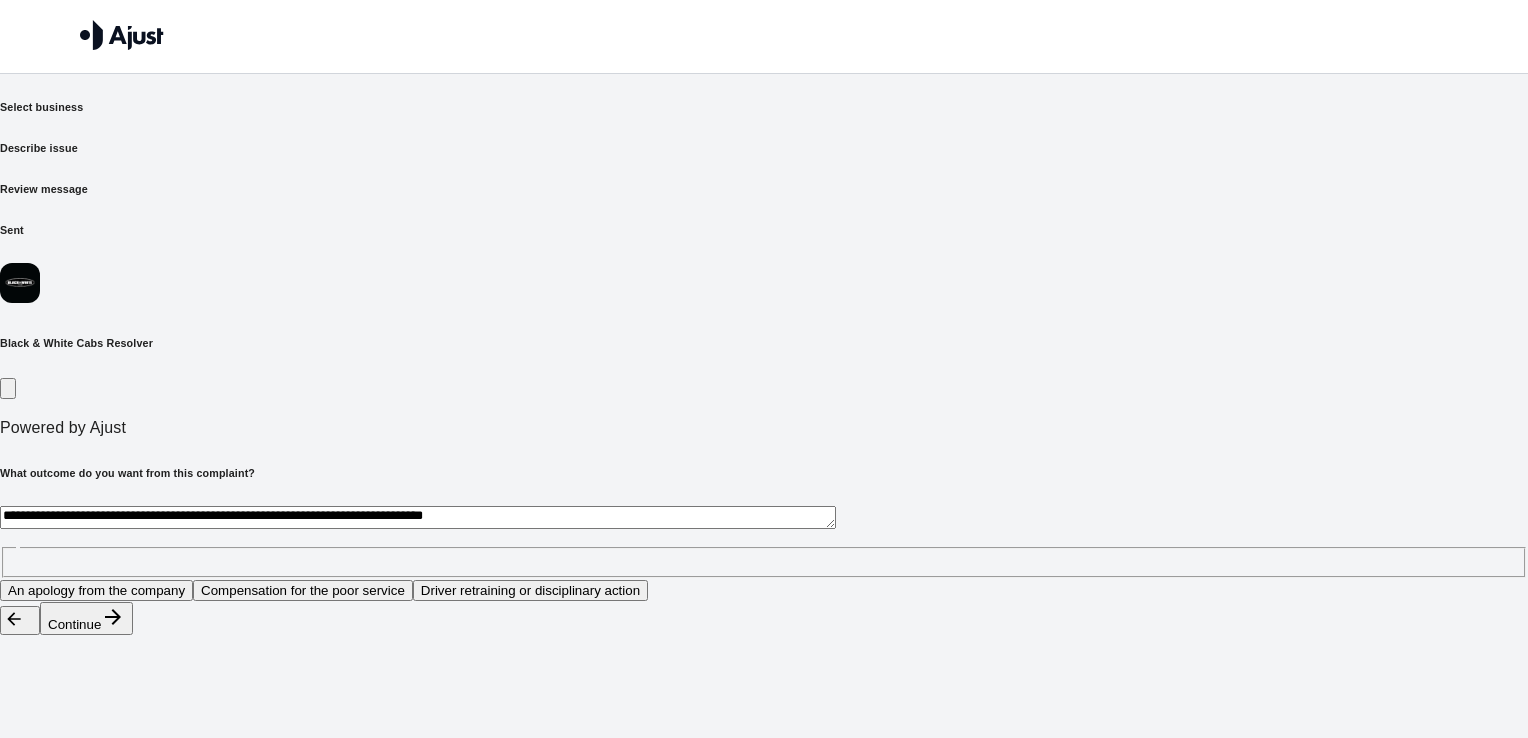 click on "**********" at bounding box center (418, 517) 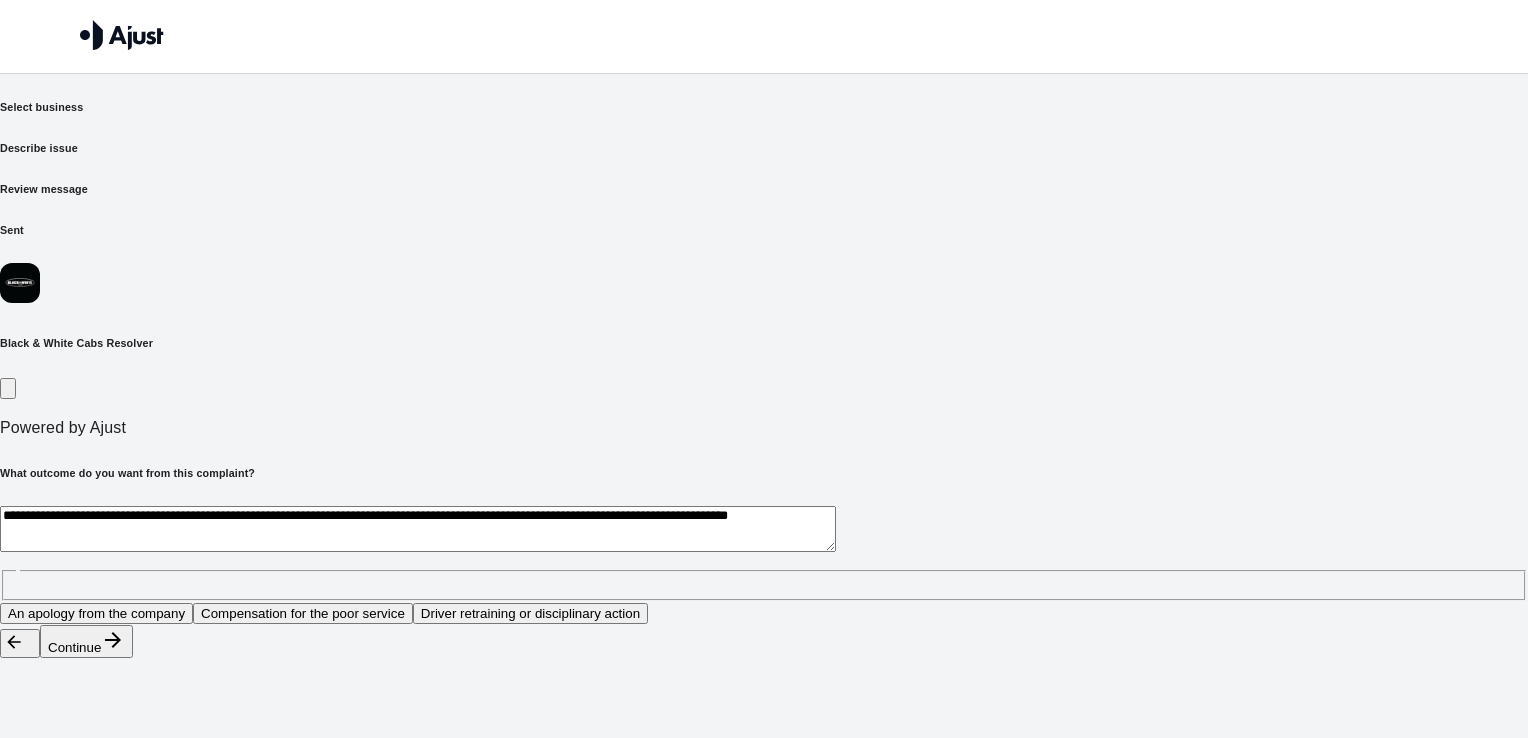 click on "**********" at bounding box center [764, 553] 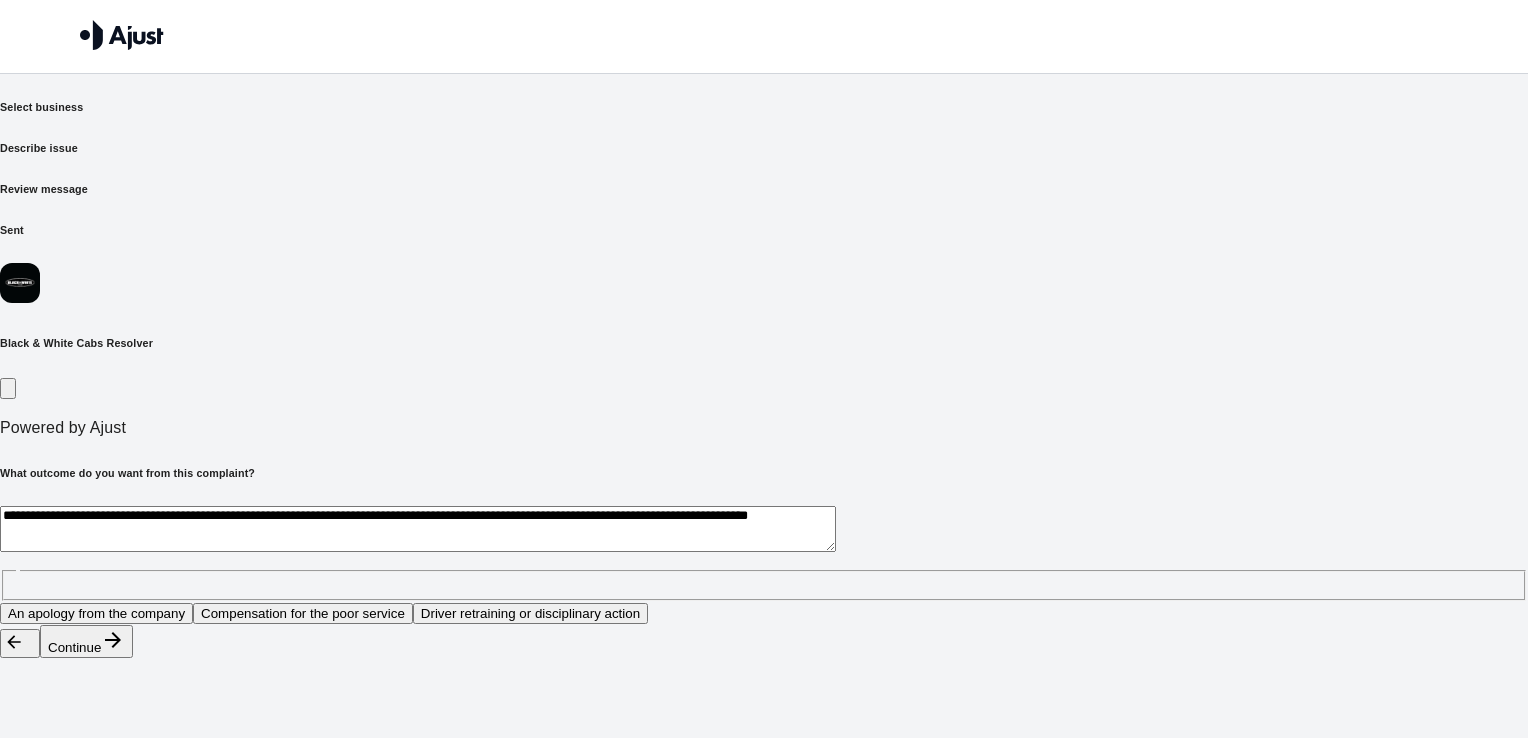 click on "**********" at bounding box center [418, 529] 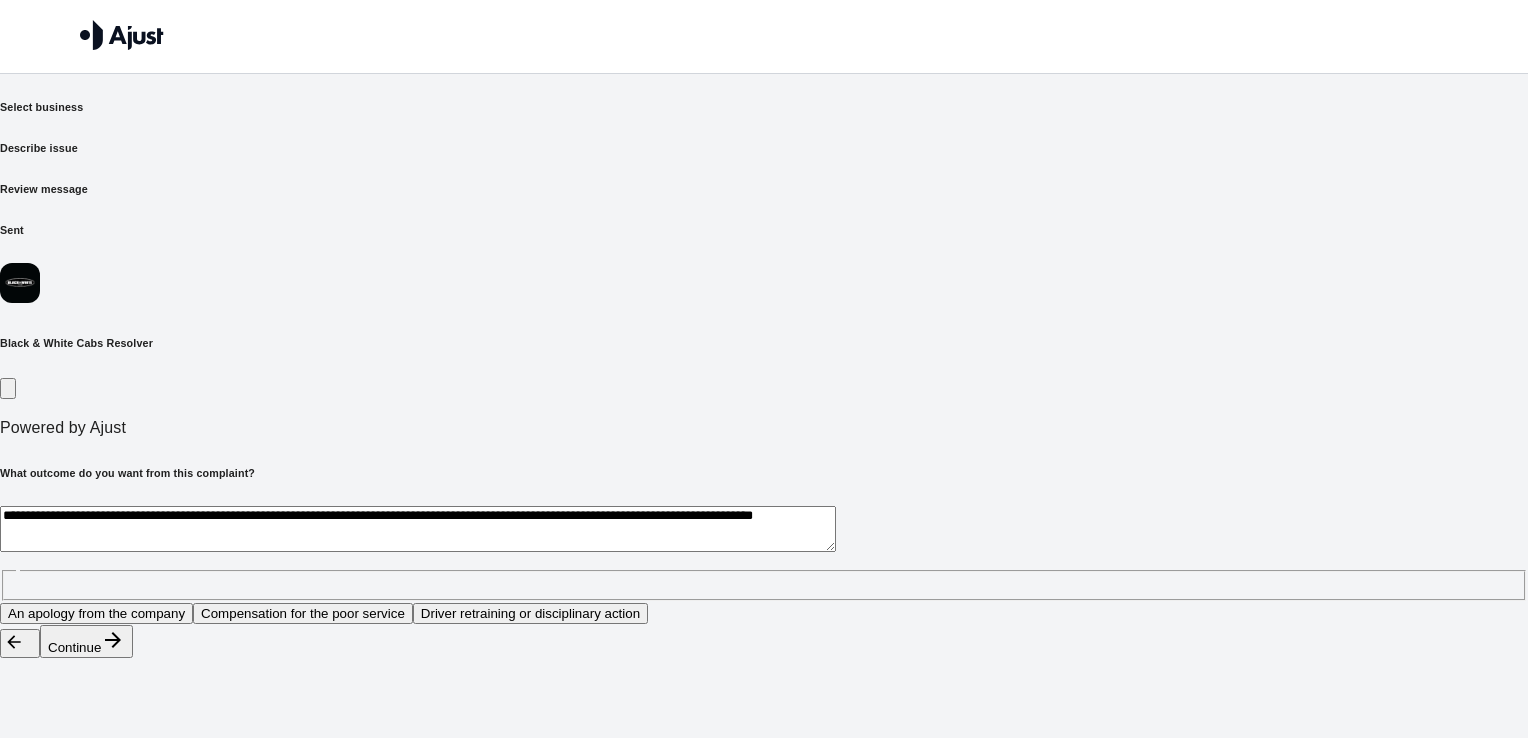 drag, startPoint x: 772, startPoint y: 422, endPoint x: 196, endPoint y: 322, distance: 584.6161 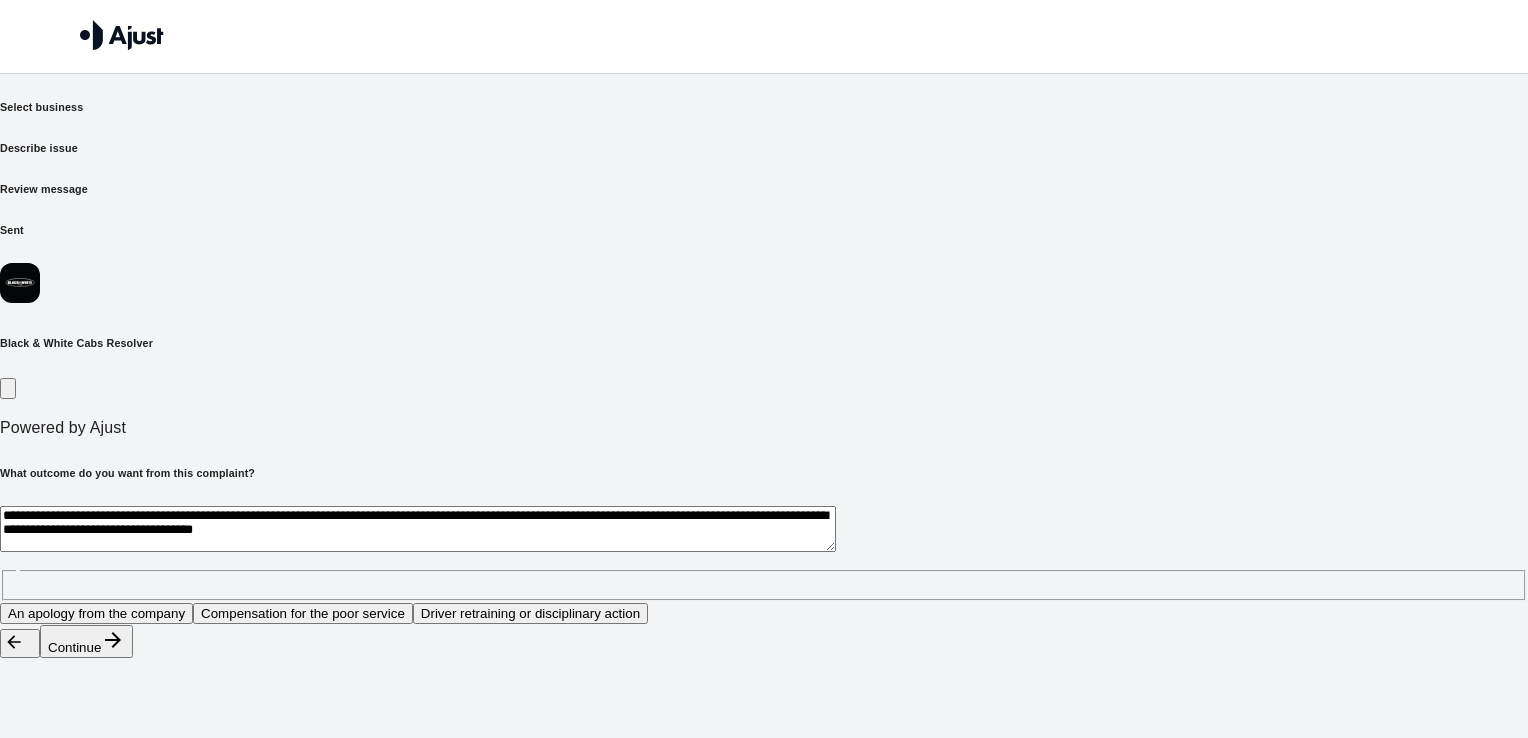 drag, startPoint x: 1071, startPoint y: 412, endPoint x: 1184, endPoint y: 422, distance: 113.44161 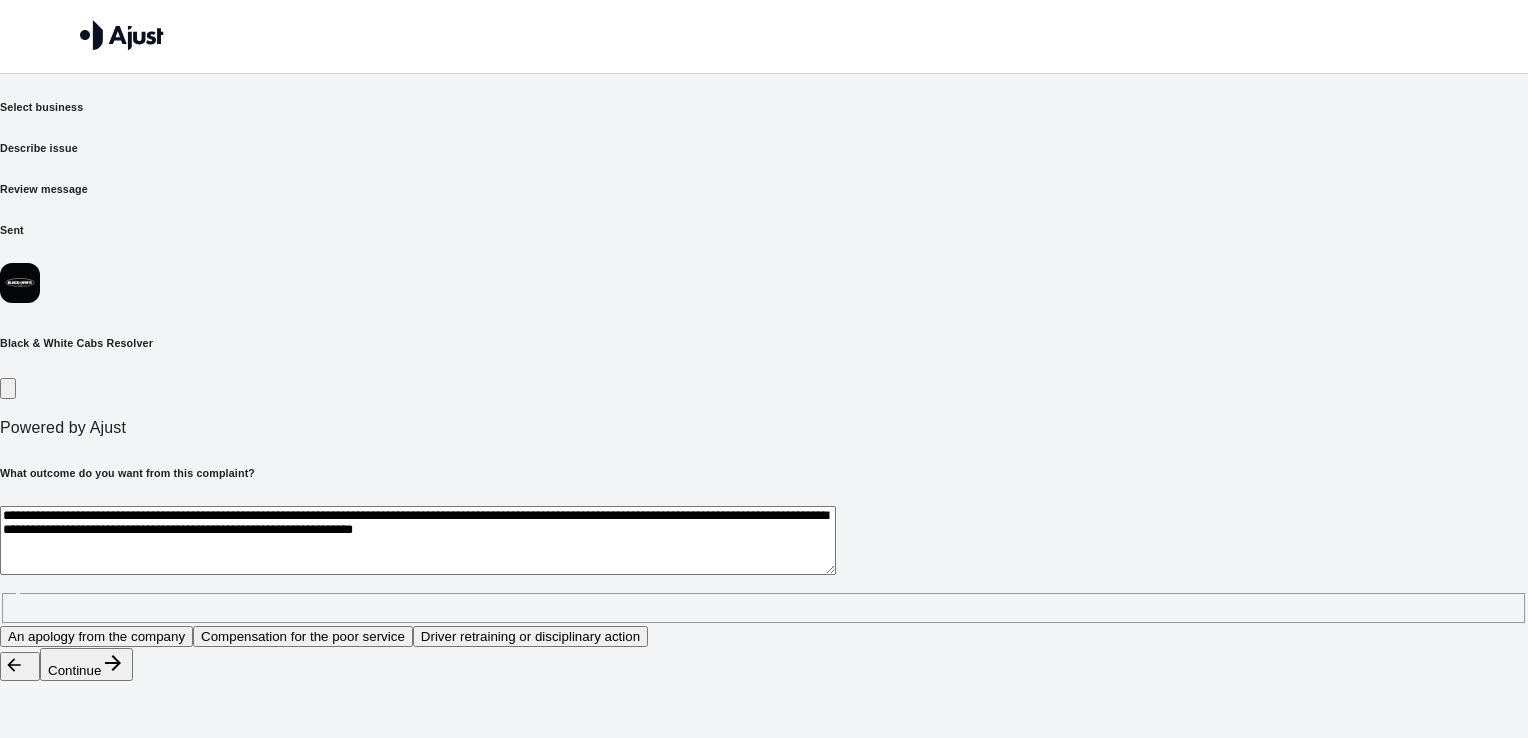 drag, startPoint x: 734, startPoint y: 410, endPoint x: 828, endPoint y: 434, distance: 97.015465 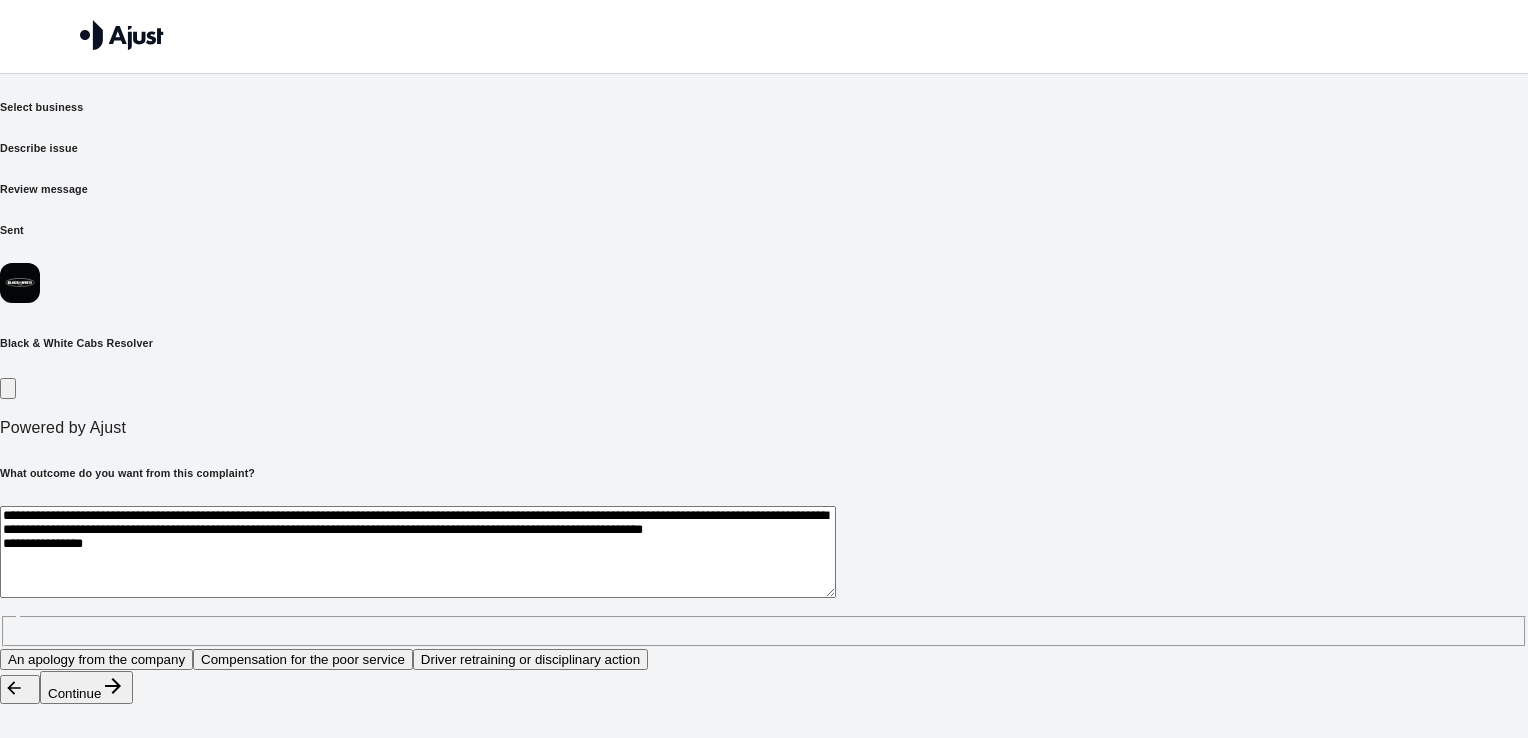 drag, startPoint x: 428, startPoint y: 455, endPoint x: 516, endPoint y: 462, distance: 88.27797 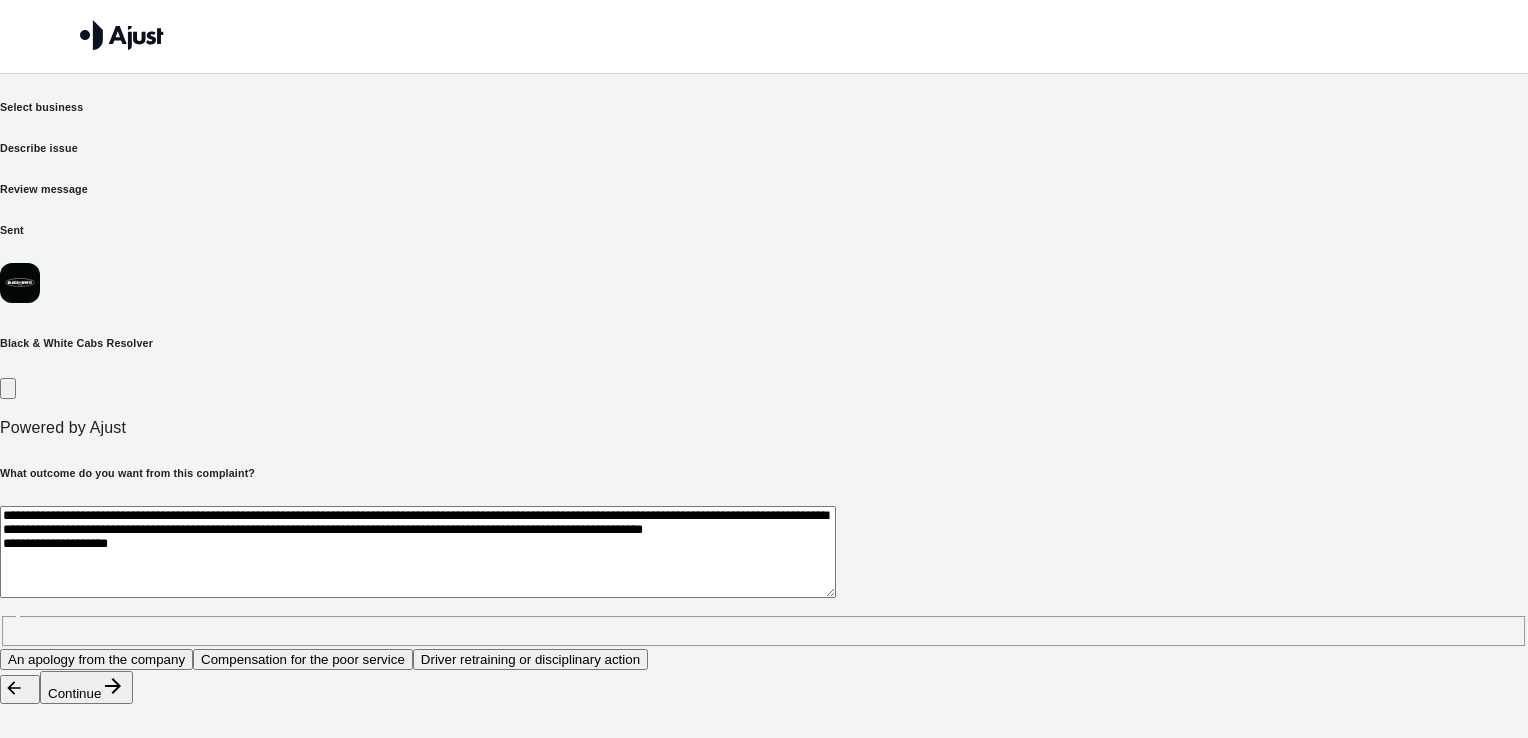 drag, startPoint x: 607, startPoint y: 430, endPoint x: 1045, endPoint y: 459, distance: 438.95898 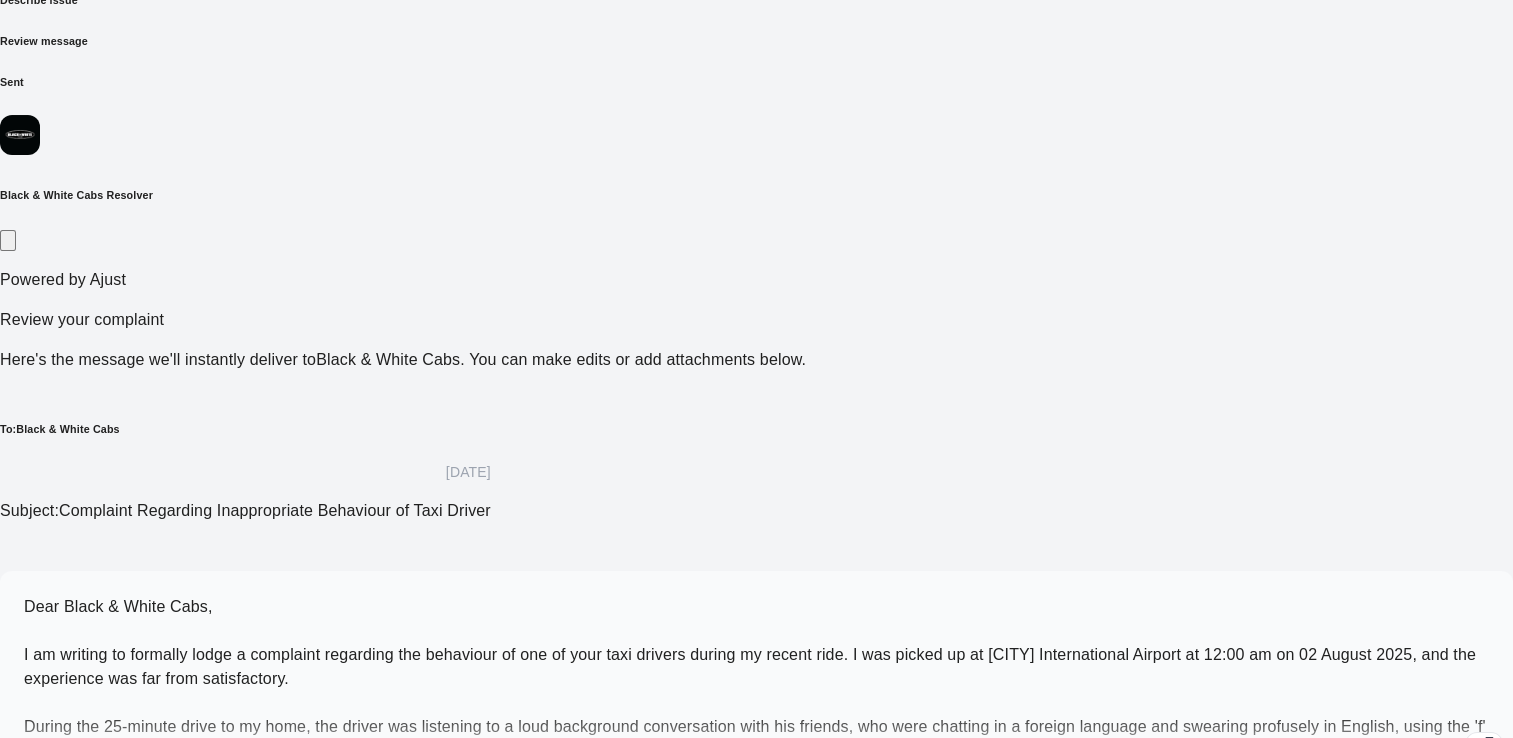 scroll, scrollTop: 151, scrollLeft: 0, axis: vertical 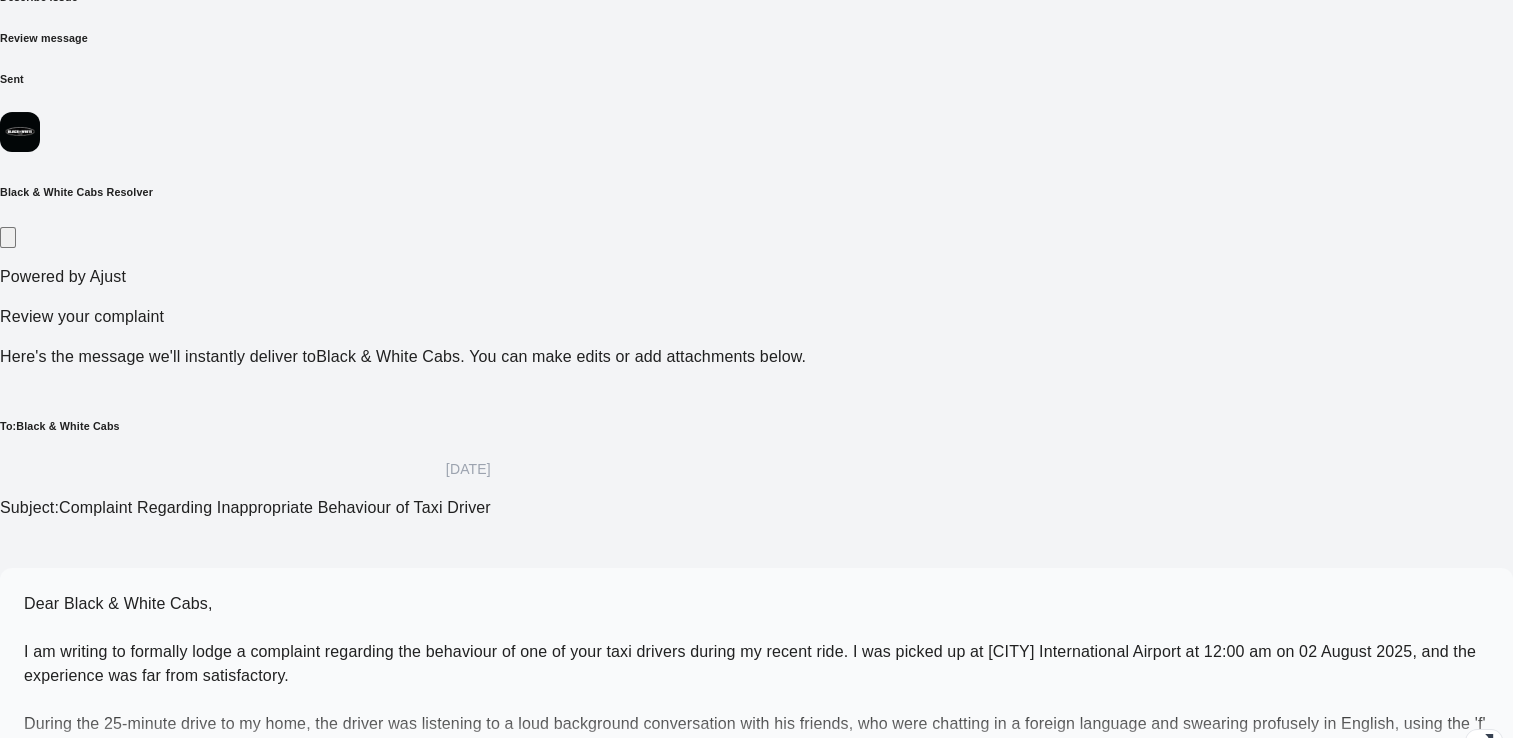 click at bounding box center [1484, 744] 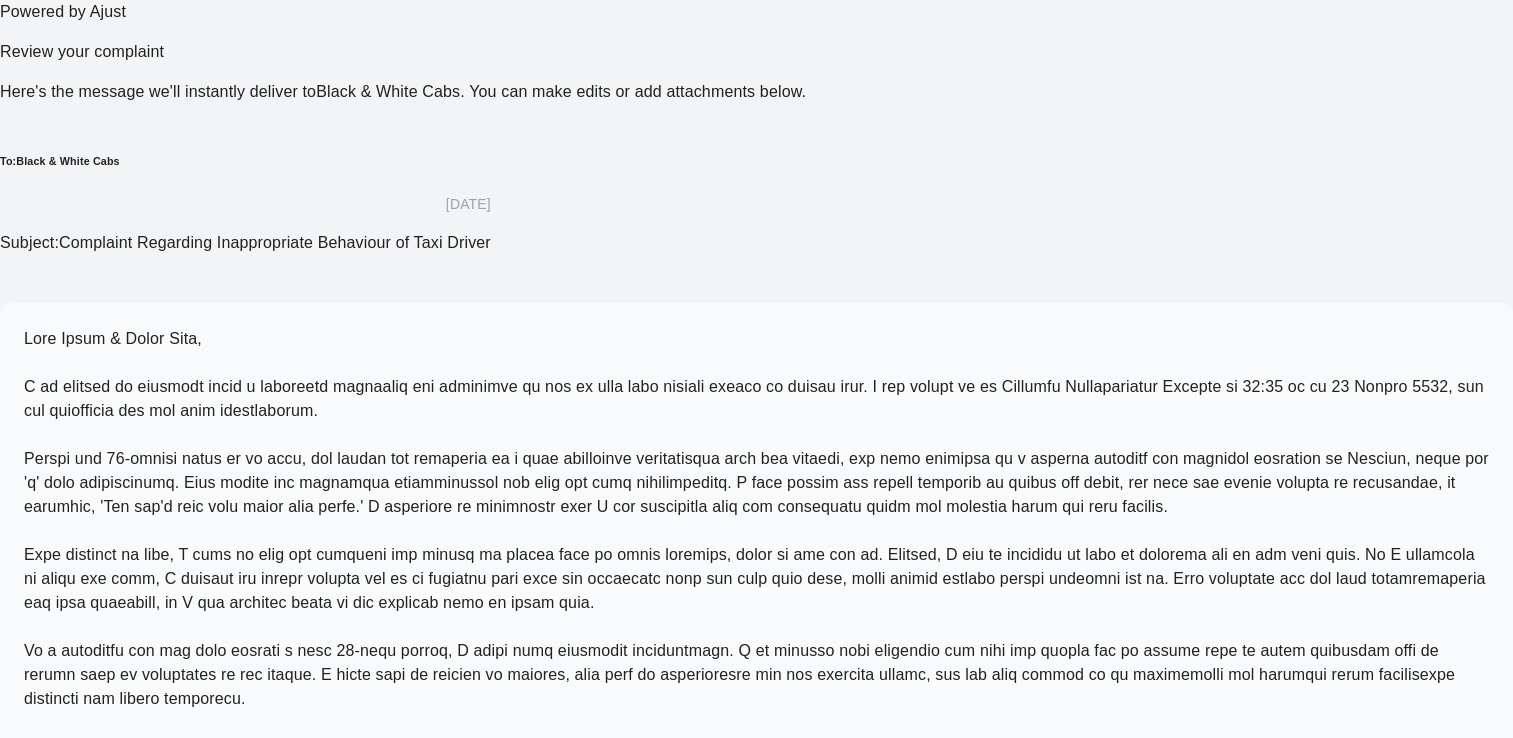 scroll, scrollTop: 419, scrollLeft: 0, axis: vertical 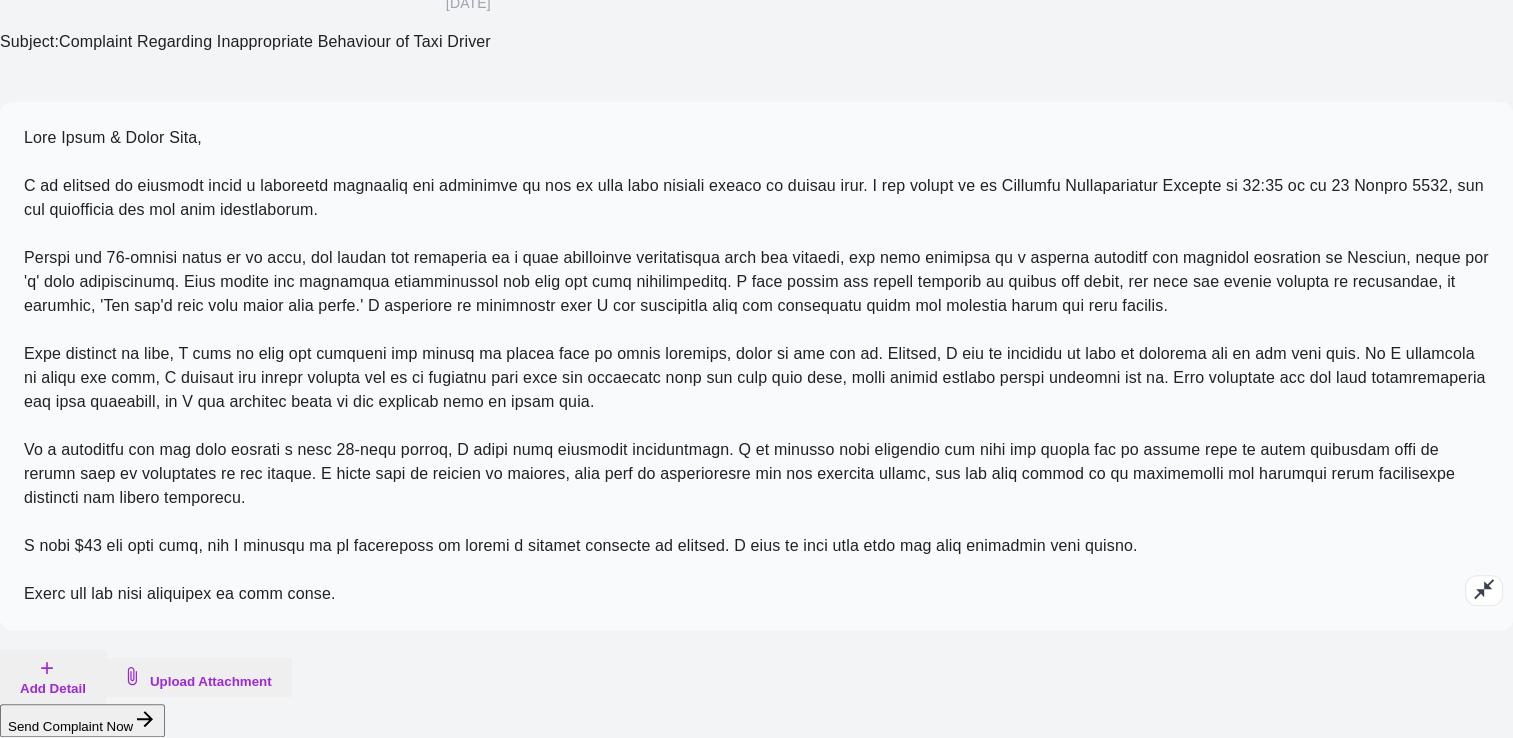 click on "Add Detail" at bounding box center (53, 677) 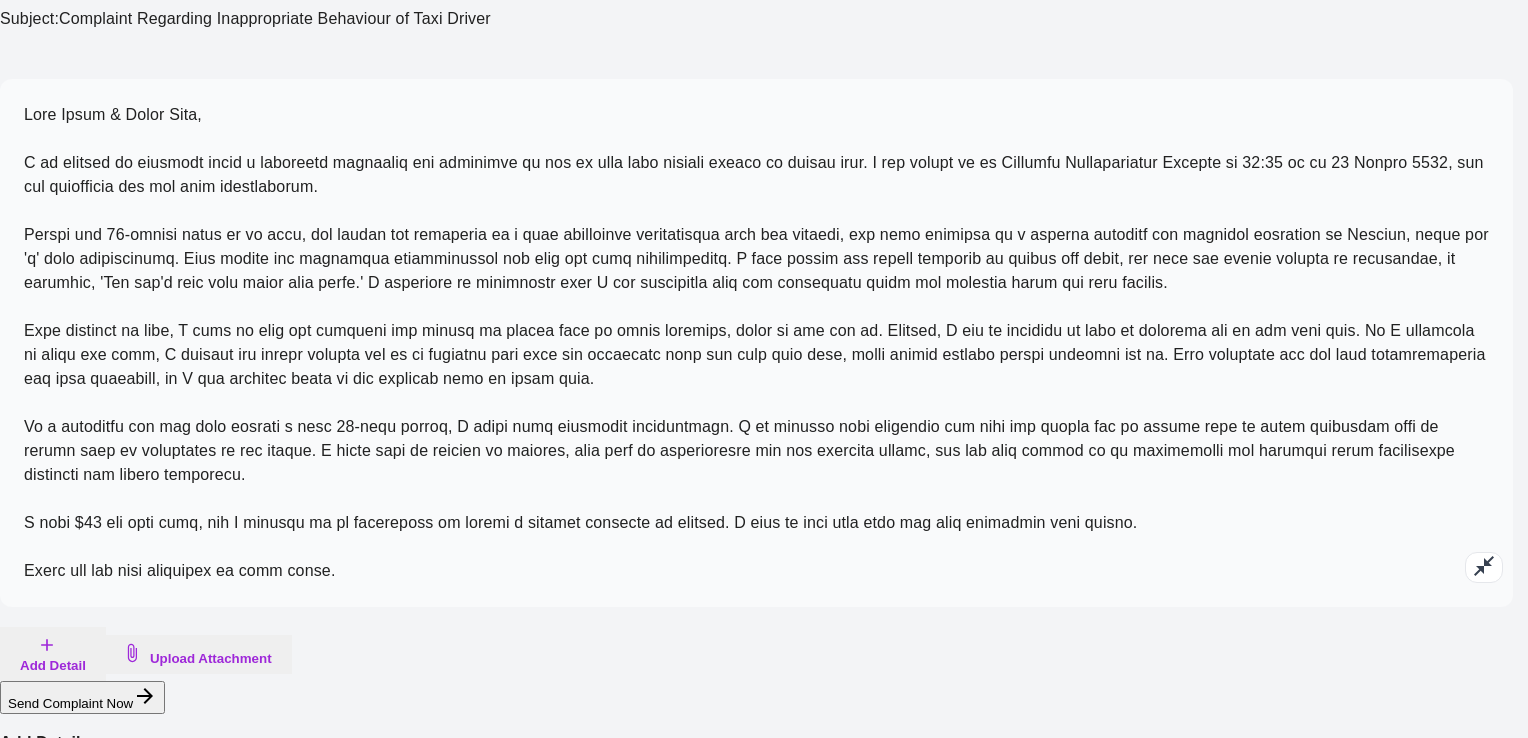 click at bounding box center [93, 825] 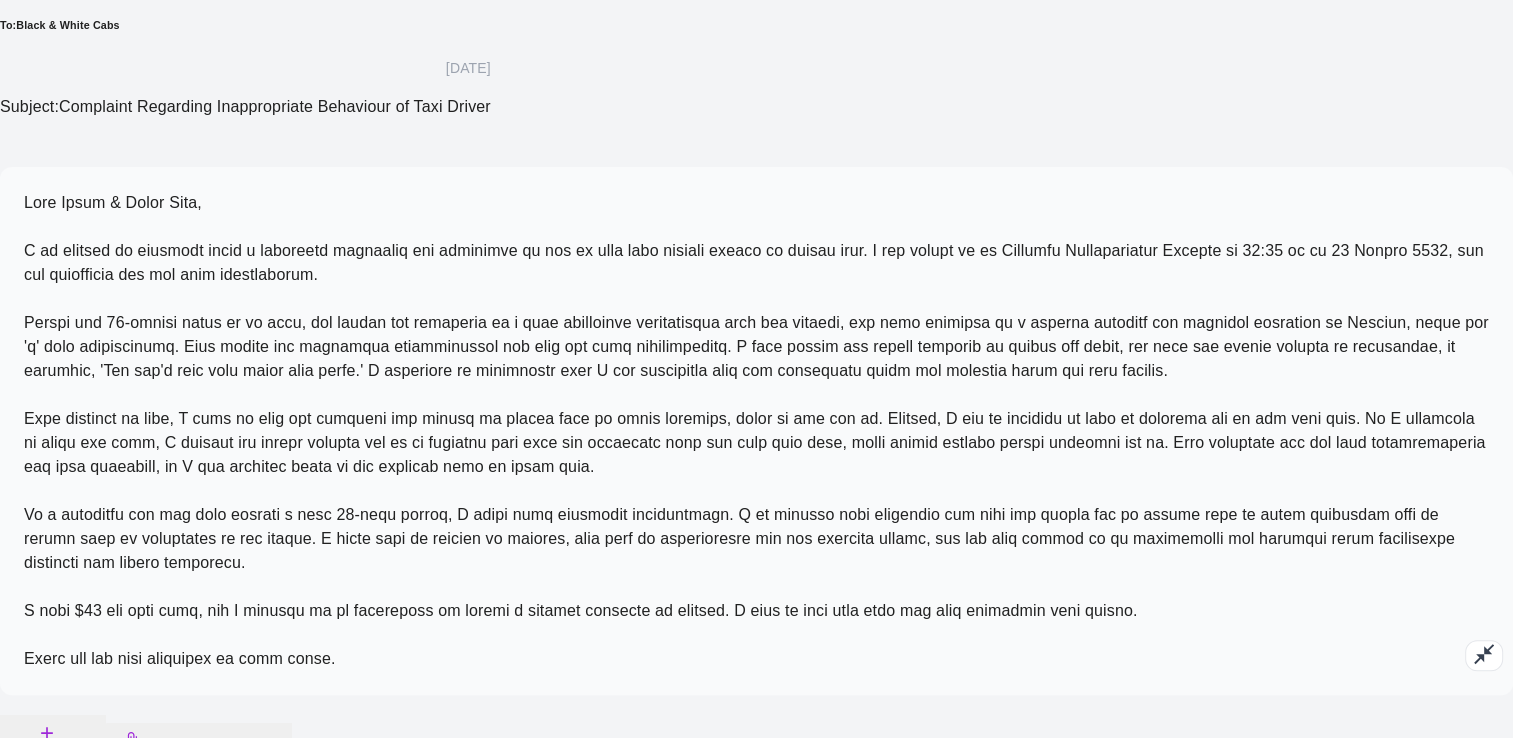 scroll, scrollTop: 655, scrollLeft: 0, axis: vertical 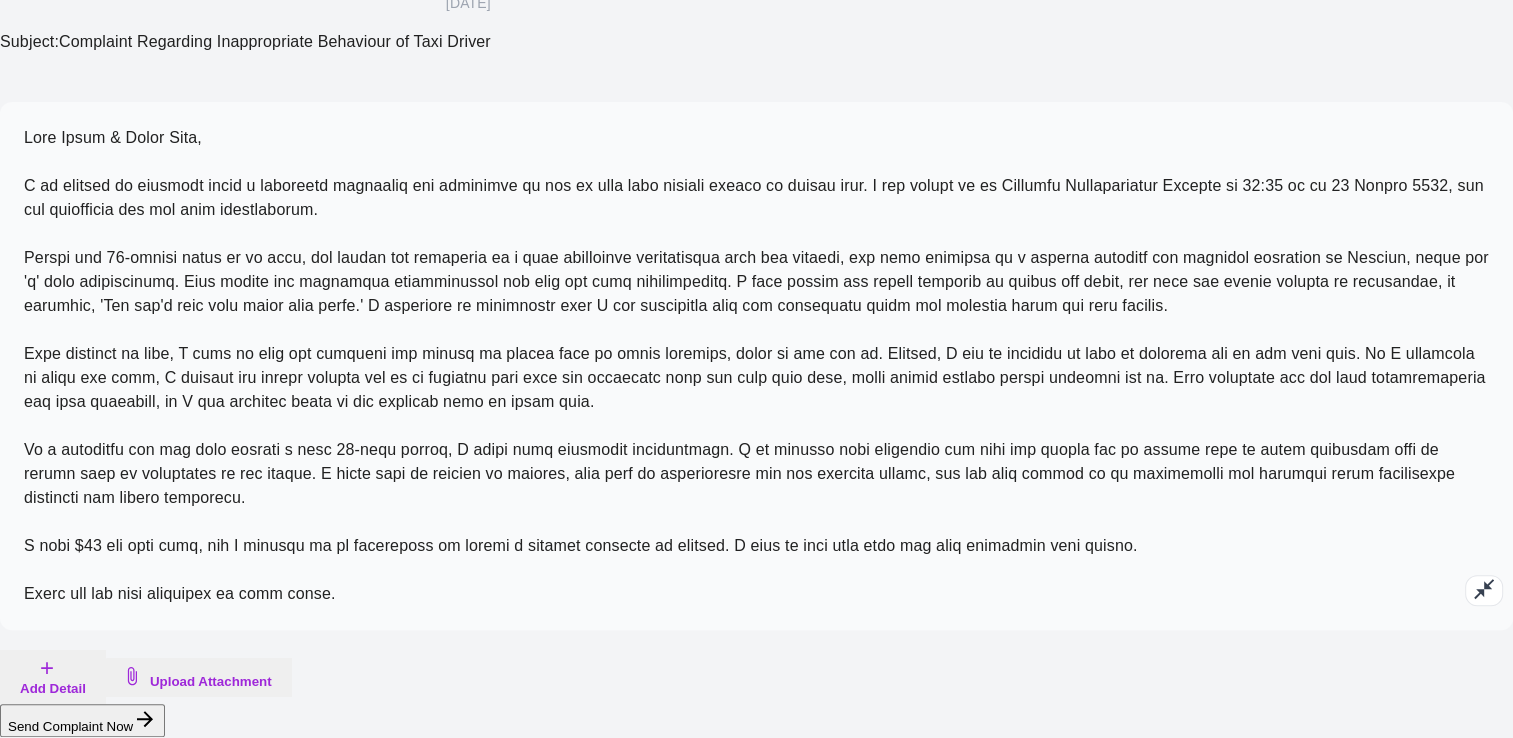 click on "Add Detail" at bounding box center (53, 677) 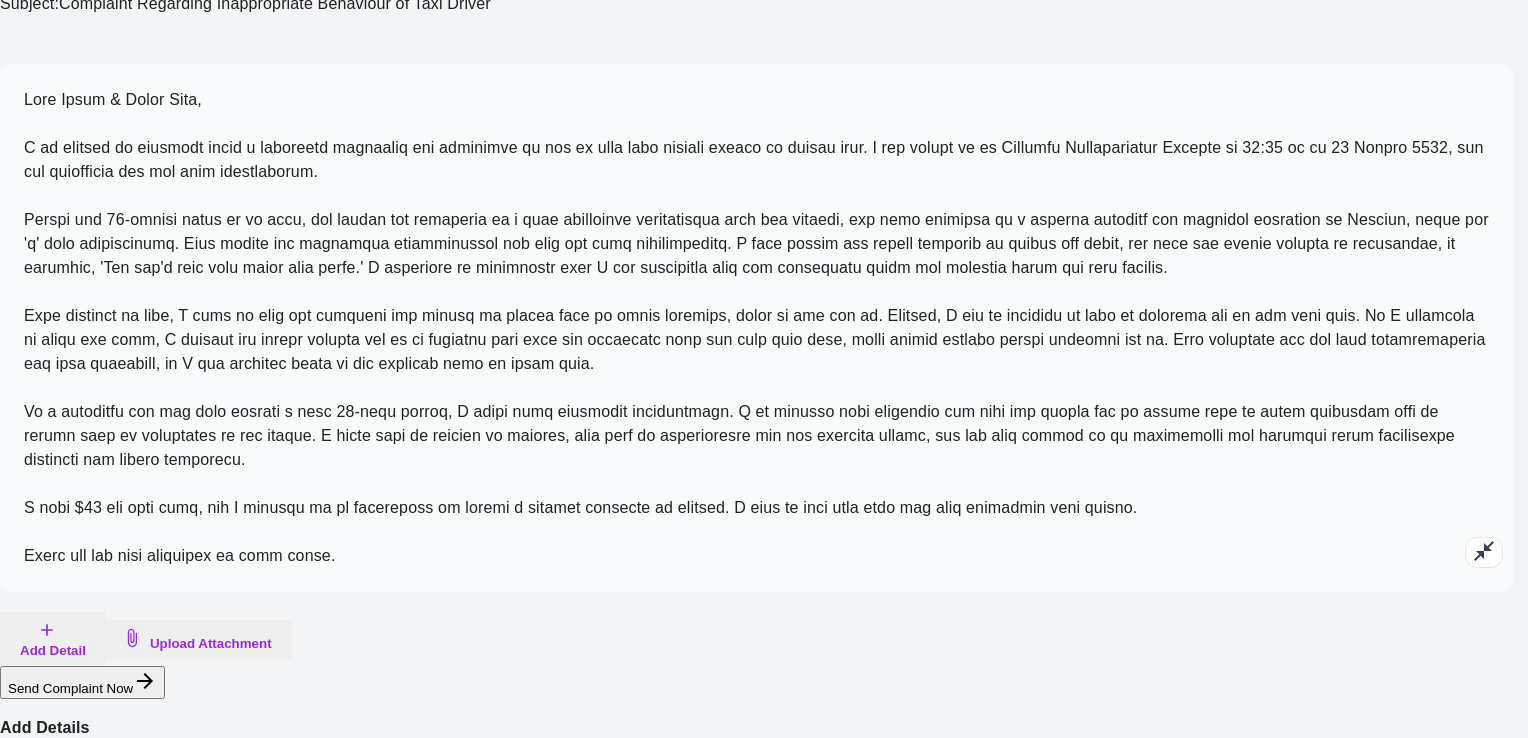 click at bounding box center [93, 810] 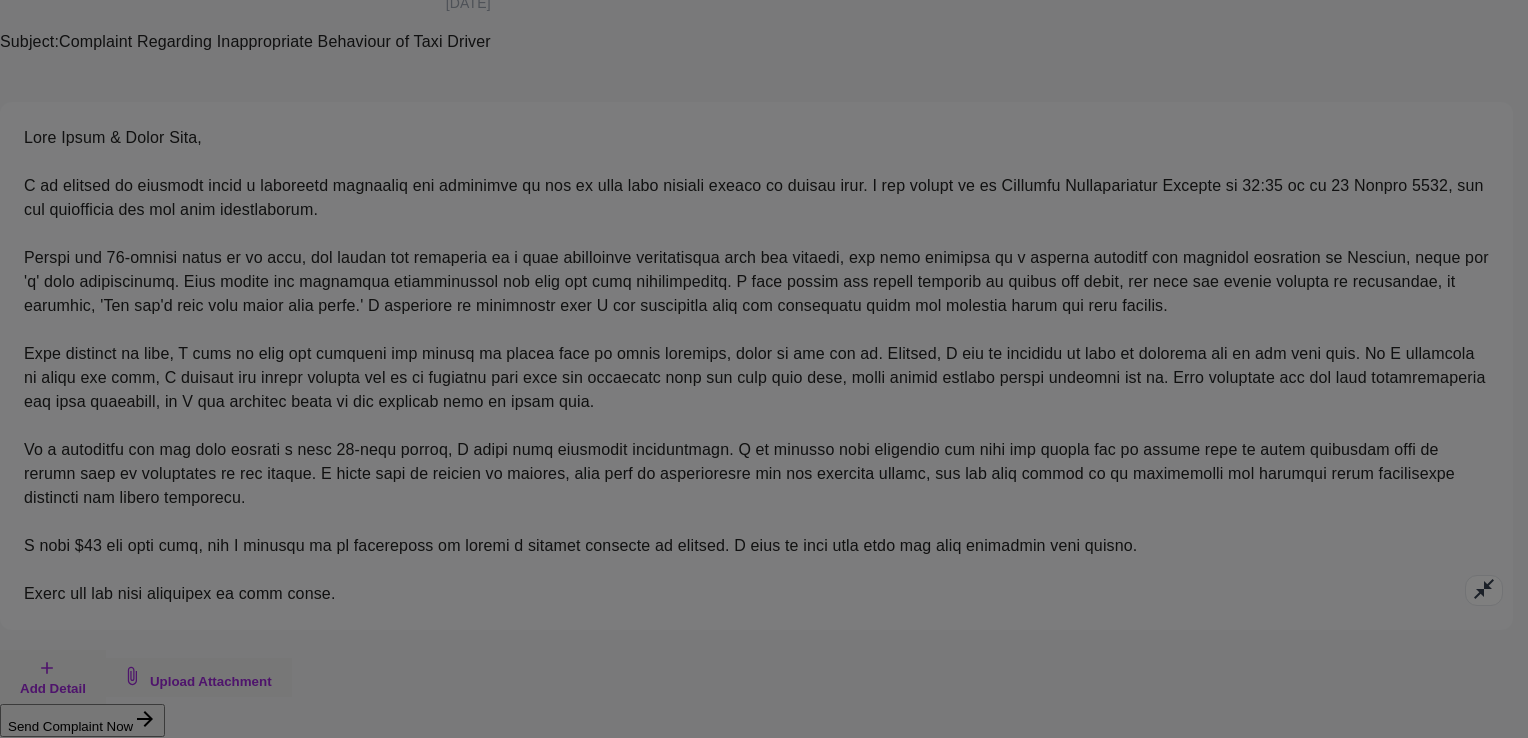 click on "Cancel" at bounding box center (773, -142) 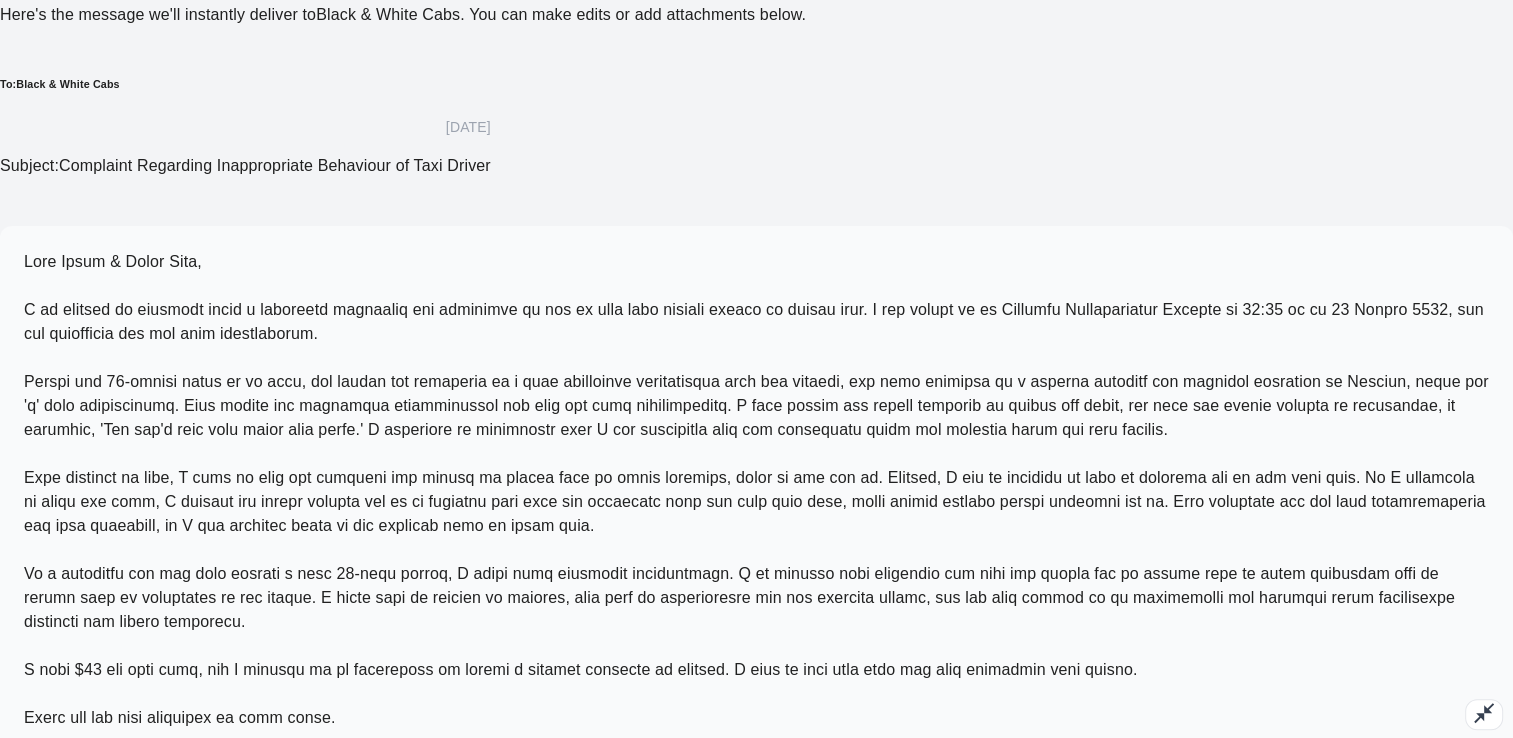 scroll, scrollTop: 655, scrollLeft: 0, axis: vertical 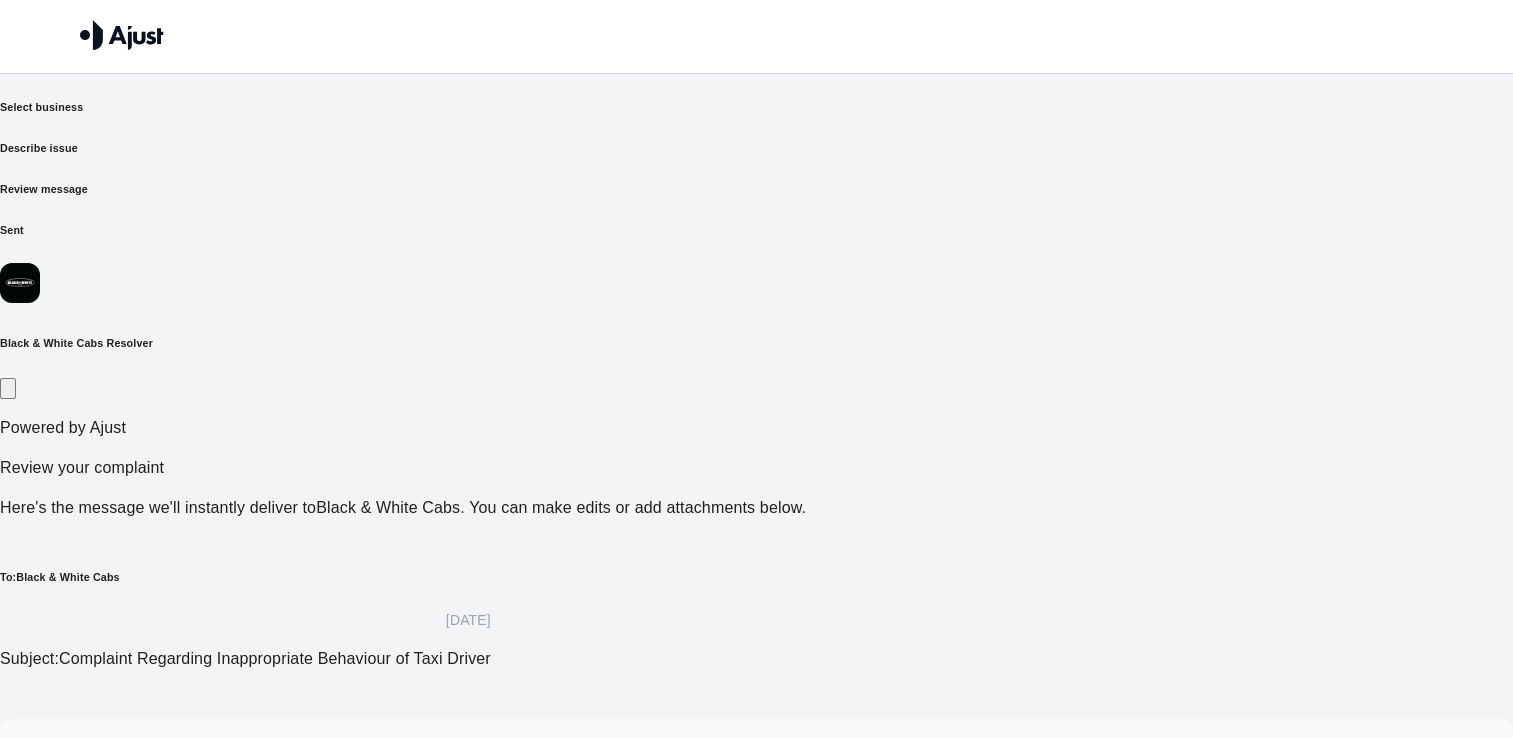 drag, startPoint x: 688, startPoint y: 540, endPoint x: 317, endPoint y: 459, distance: 379.73938 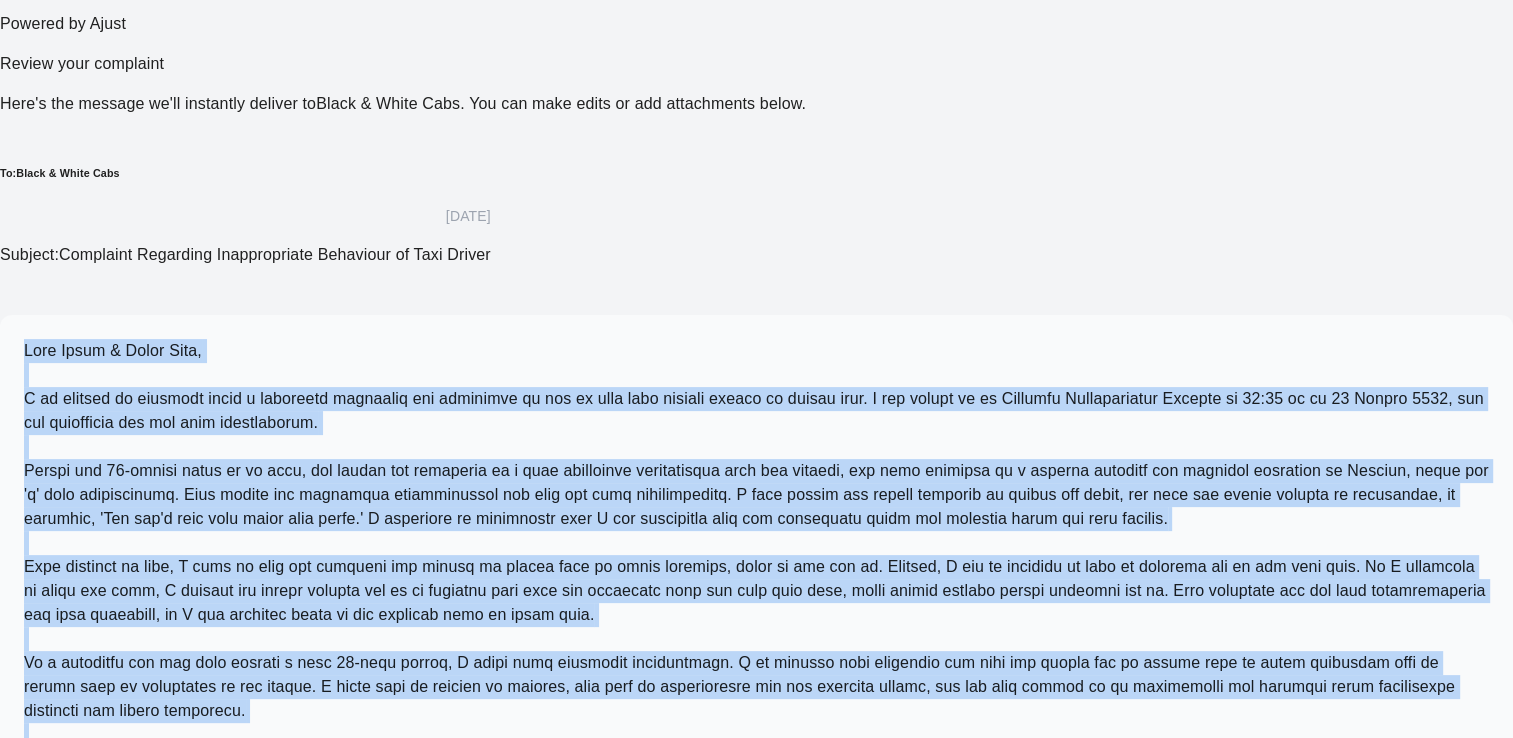 scroll, scrollTop: 655, scrollLeft: 0, axis: vertical 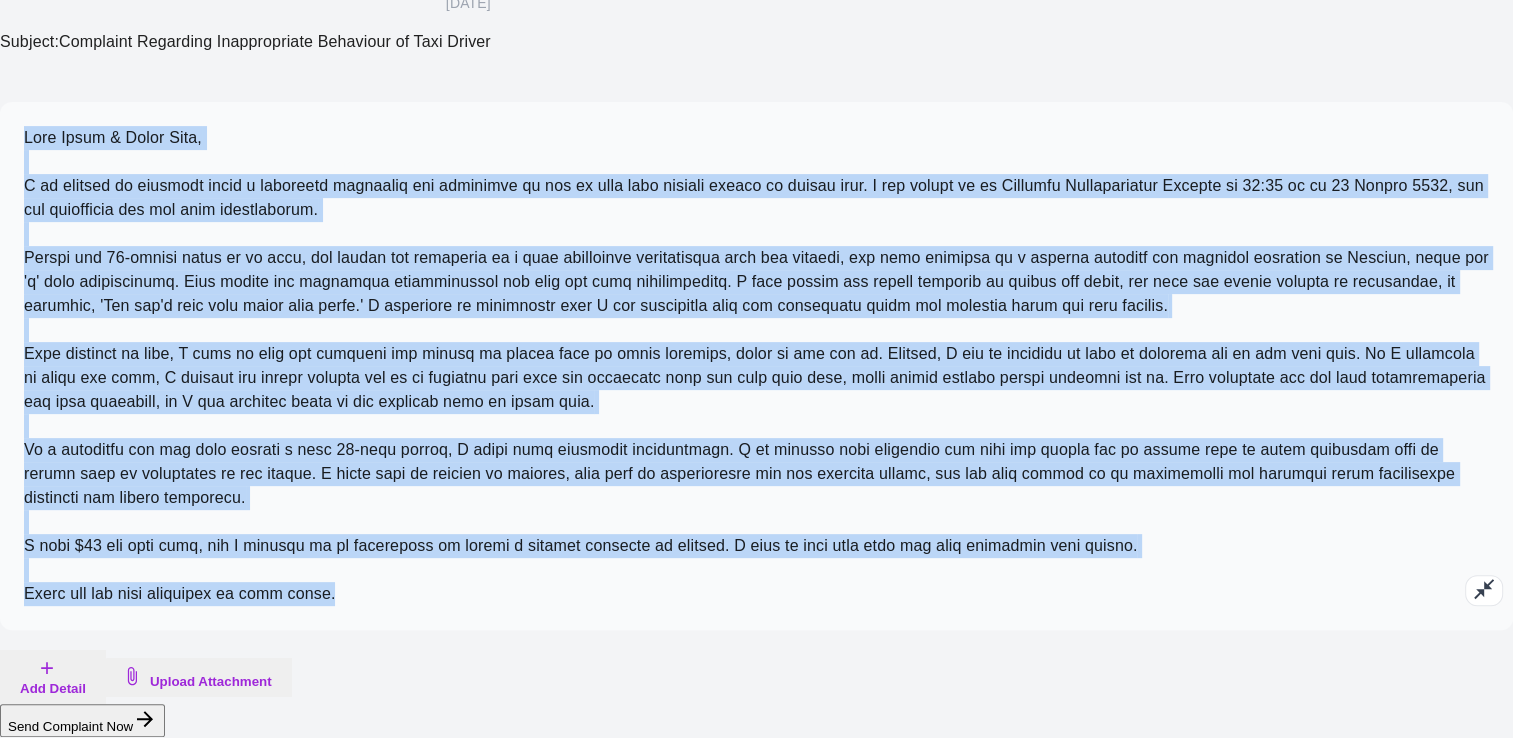 click on "Upload Attachment" at bounding box center [199, 677] 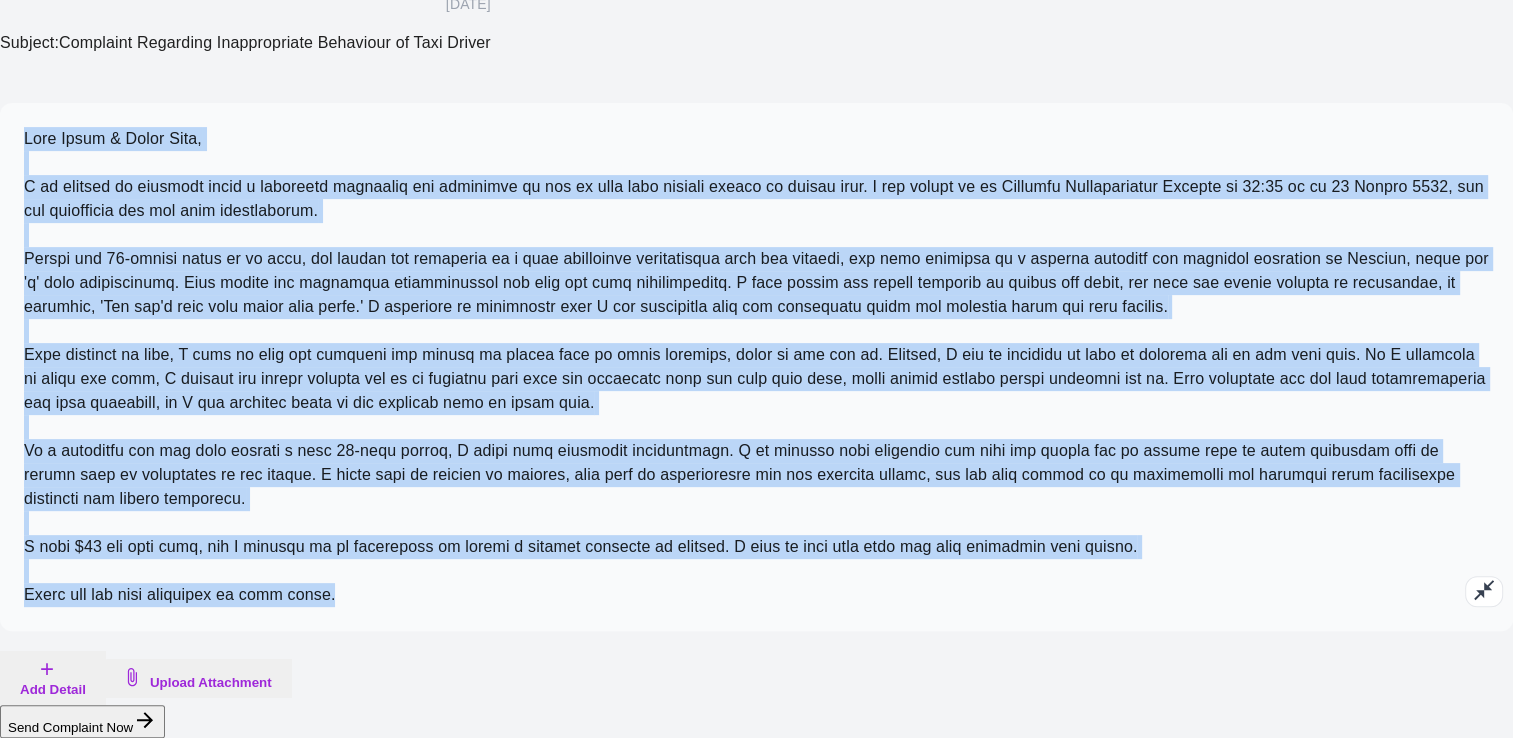 scroll, scrollTop: 655, scrollLeft: 0, axis: vertical 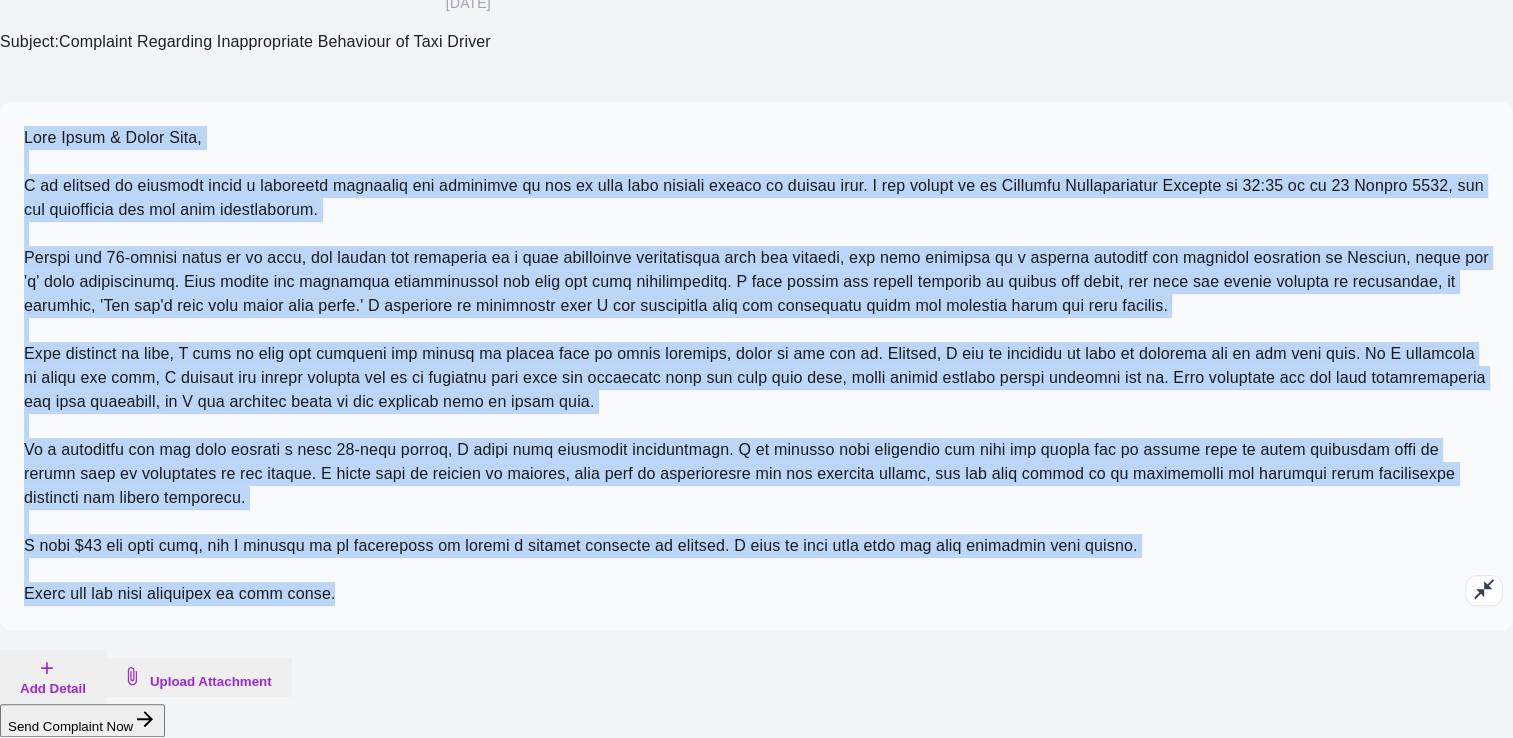 click on "Upload Attachment" at bounding box center [199, 677] 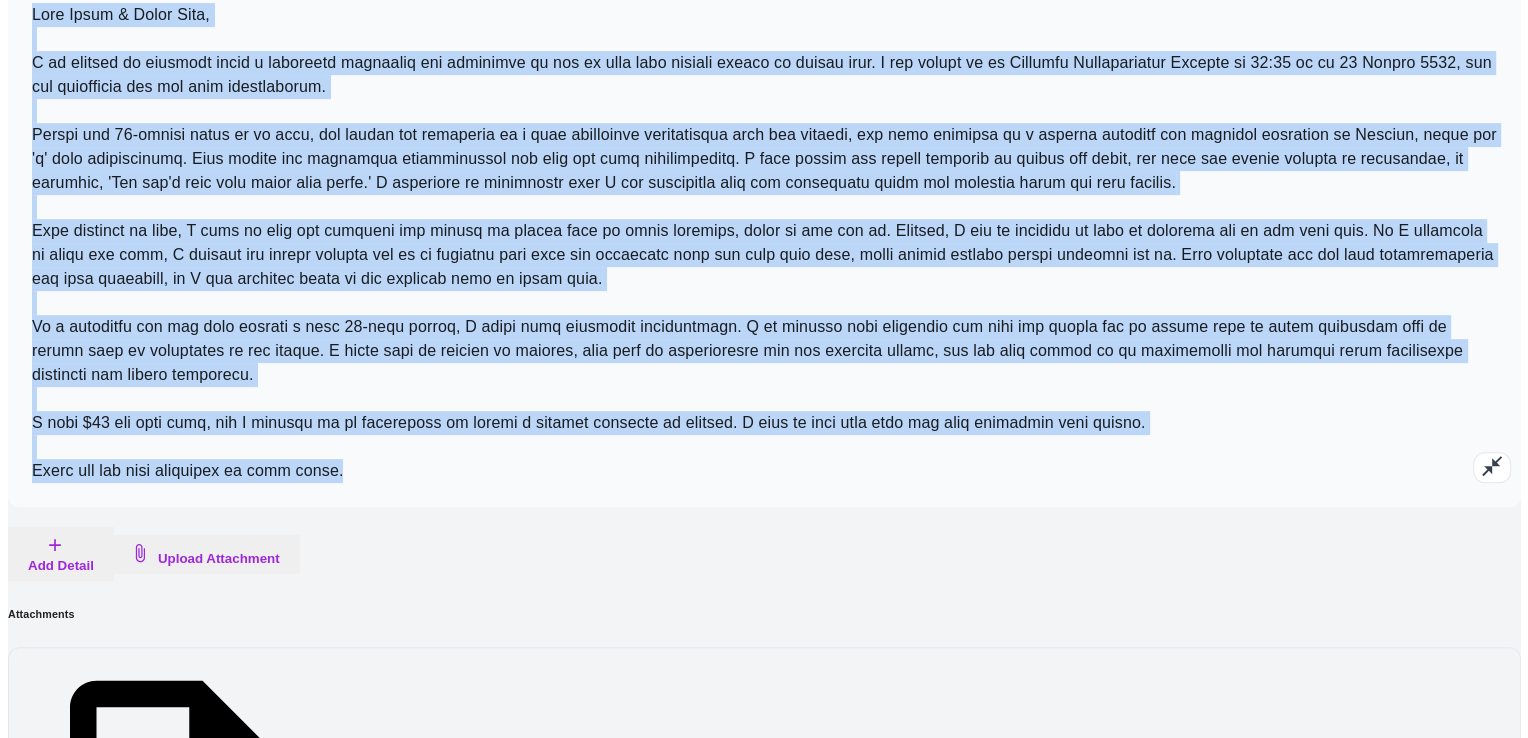 scroll, scrollTop: 748, scrollLeft: 0, axis: vertical 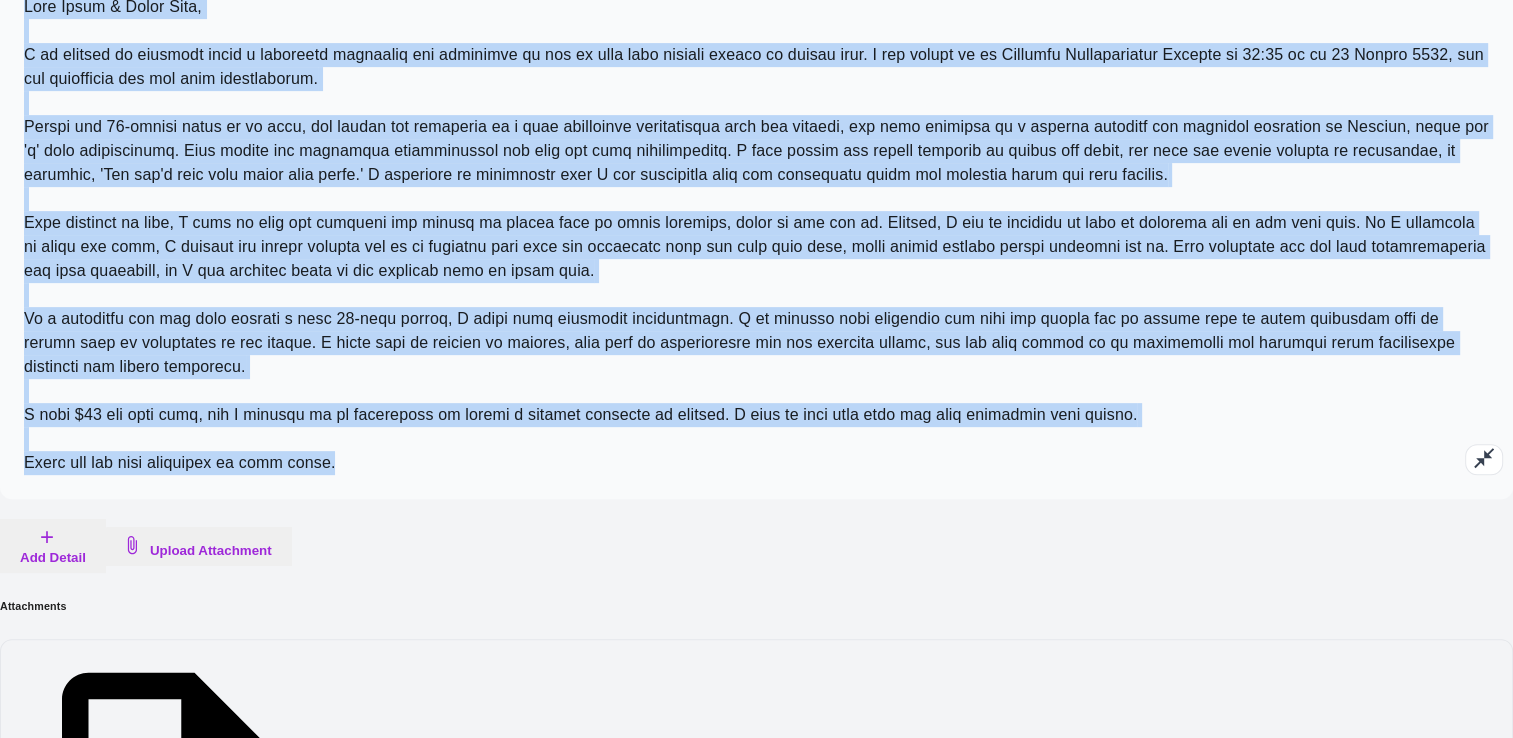 click on "Add Detail" at bounding box center (53, 546) 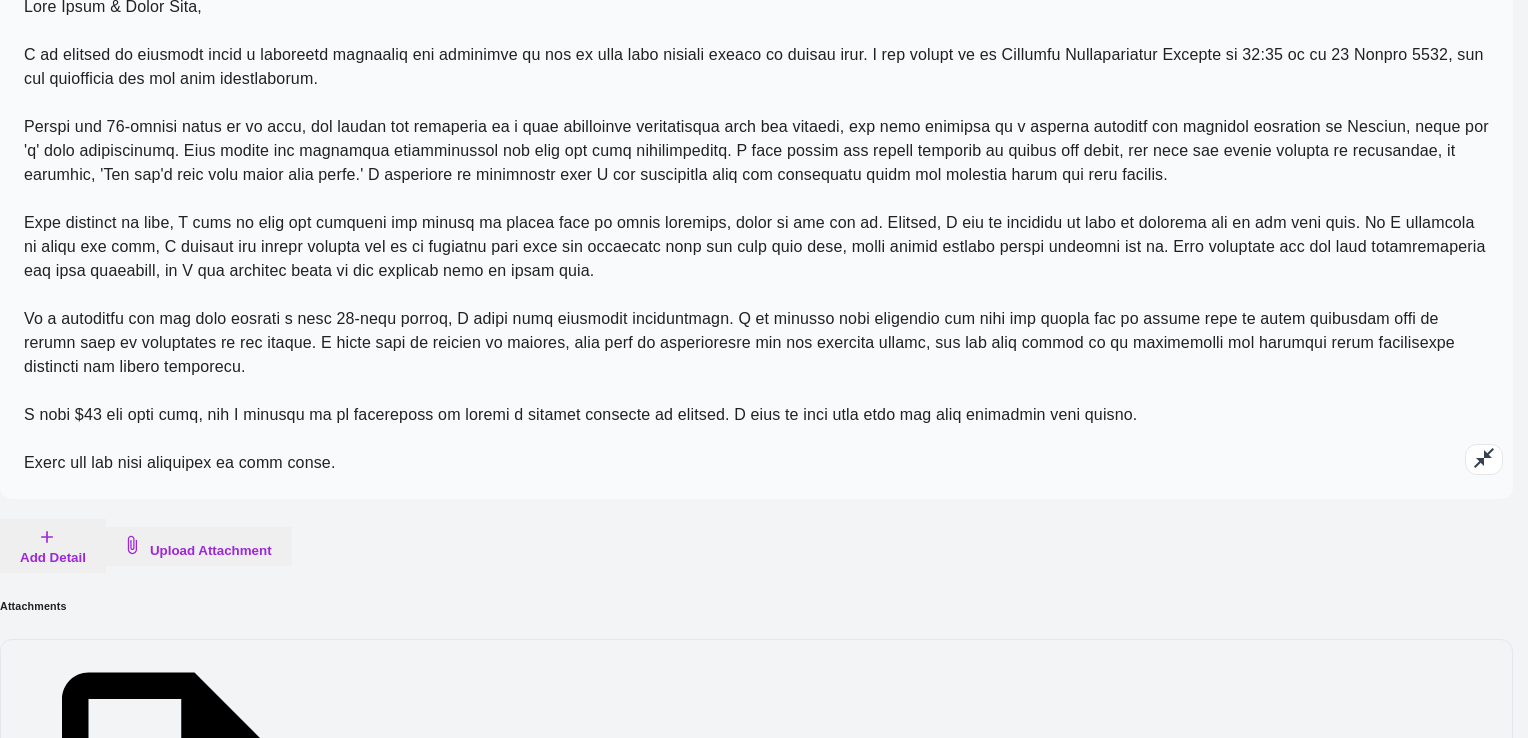 click at bounding box center (93, 1179) 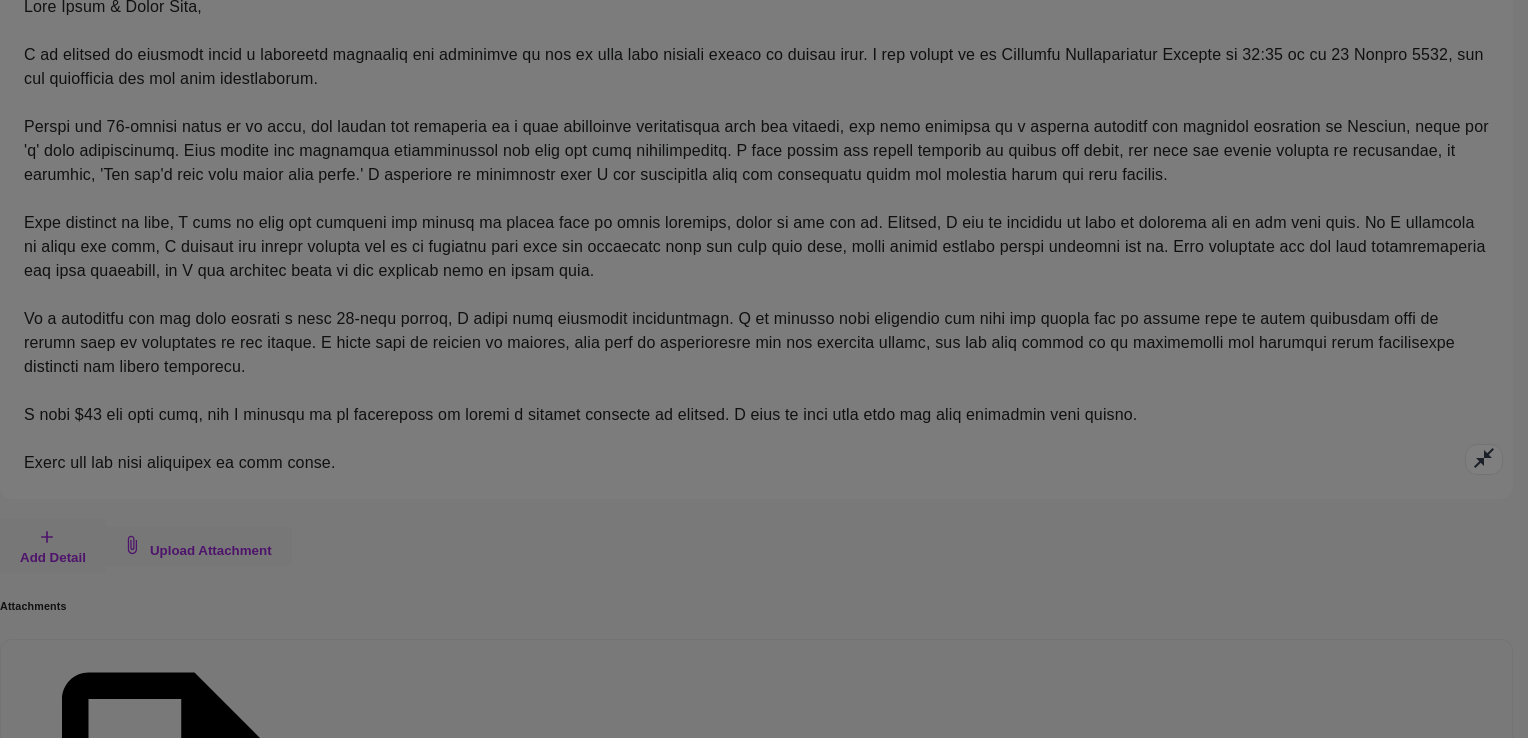 click on "Confirm" at bounding box center [773, -322] 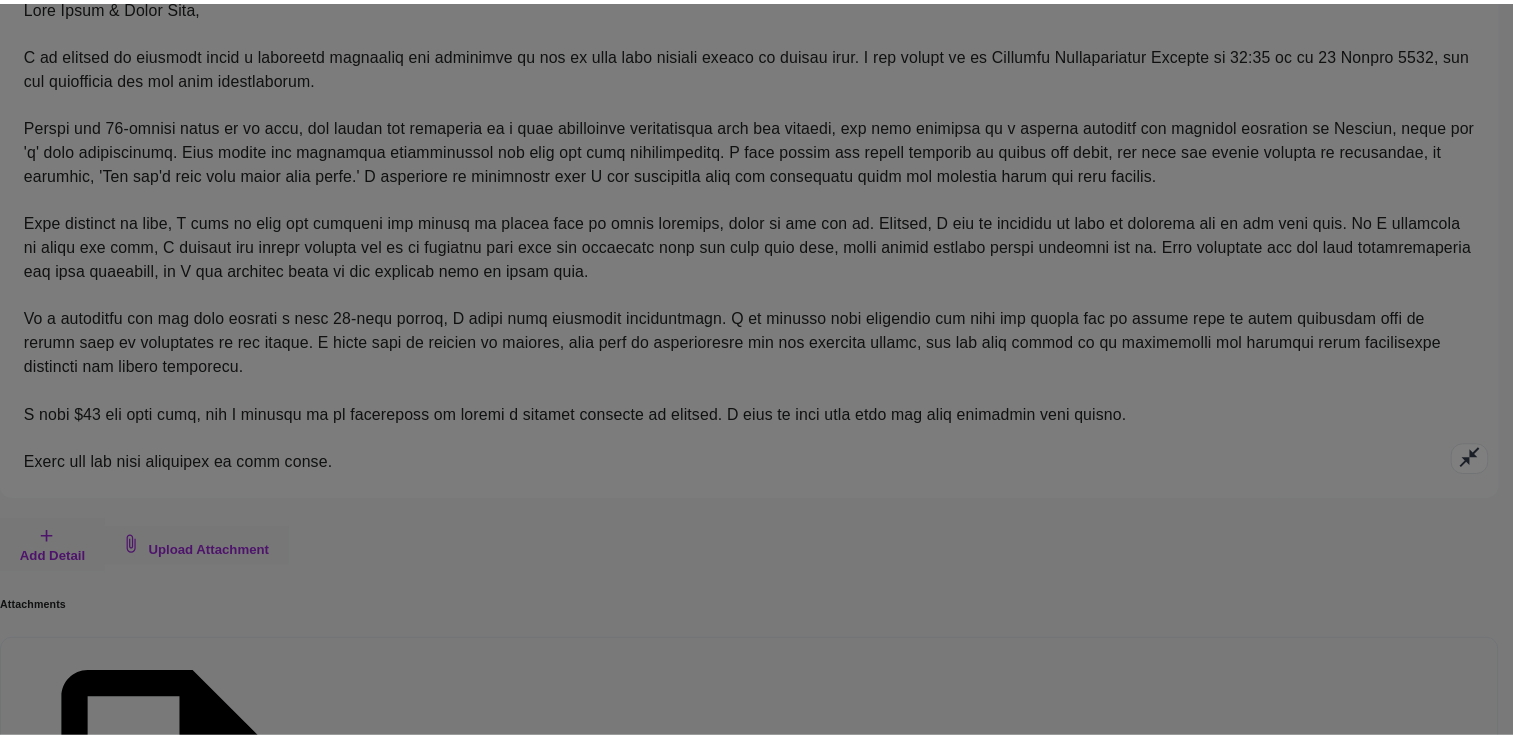 scroll, scrollTop: 0, scrollLeft: 0, axis: both 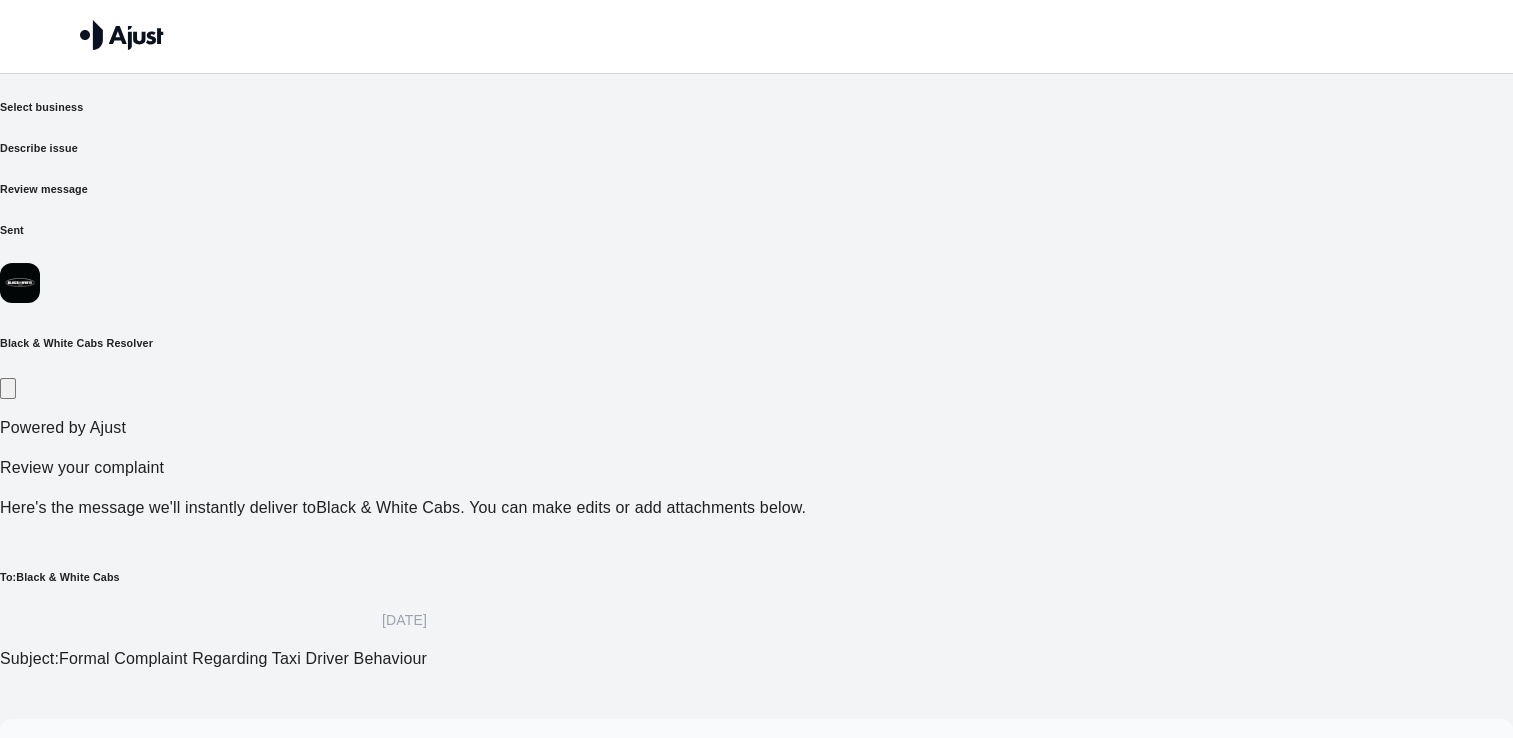drag, startPoint x: 674, startPoint y: 451, endPoint x: 230, endPoint y: 450, distance: 444.00113 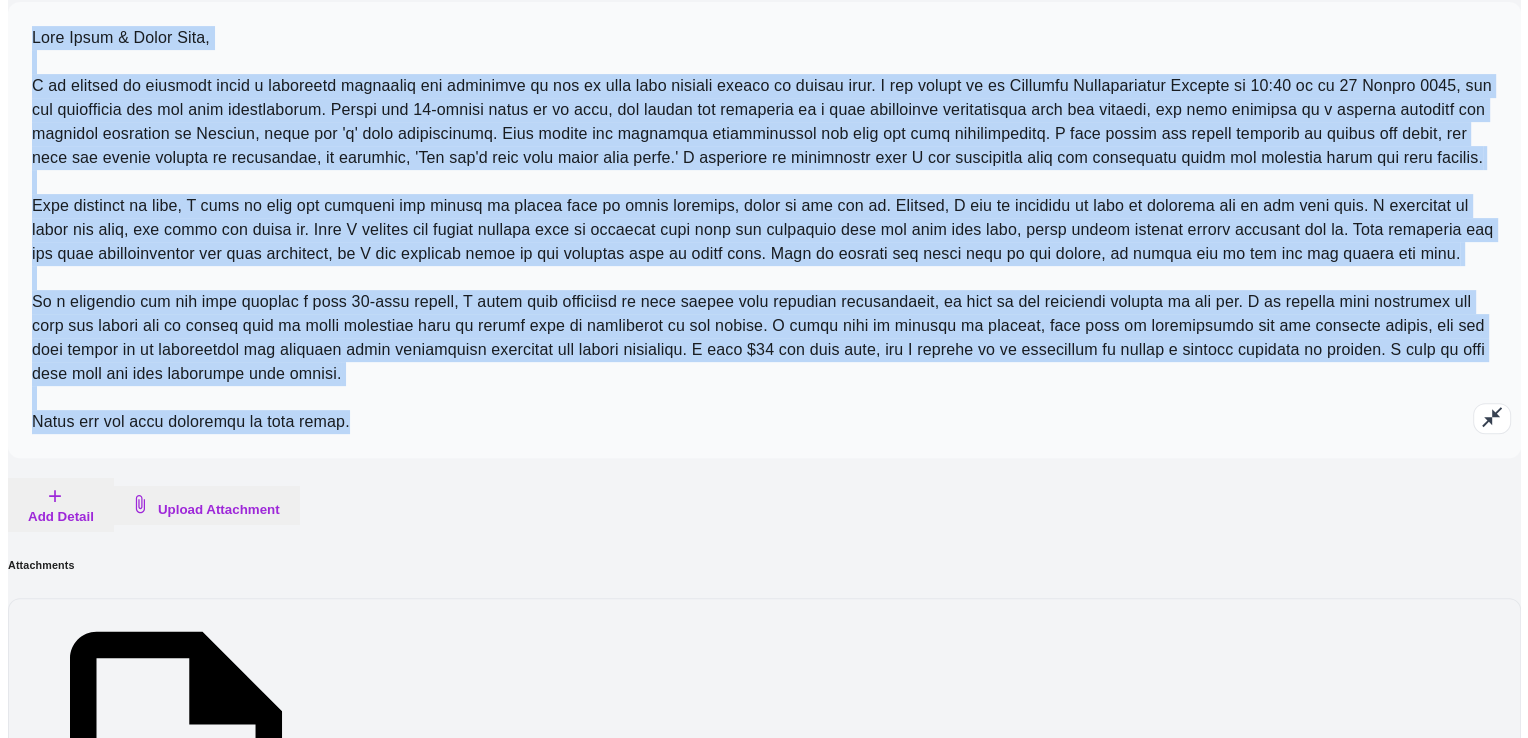 scroll, scrollTop: 748, scrollLeft: 0, axis: vertical 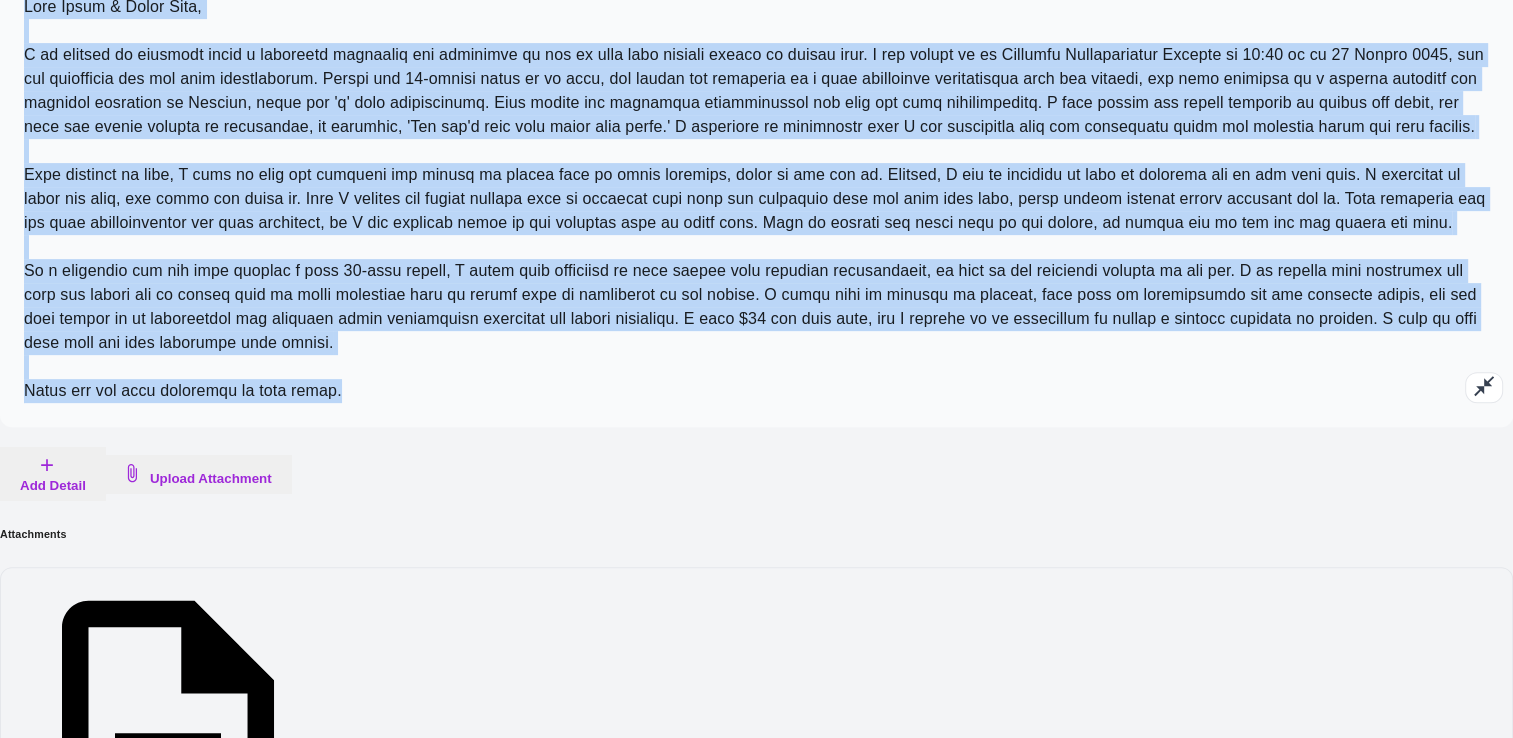 click on "Send Complaint Now" at bounding box center (82, 979) 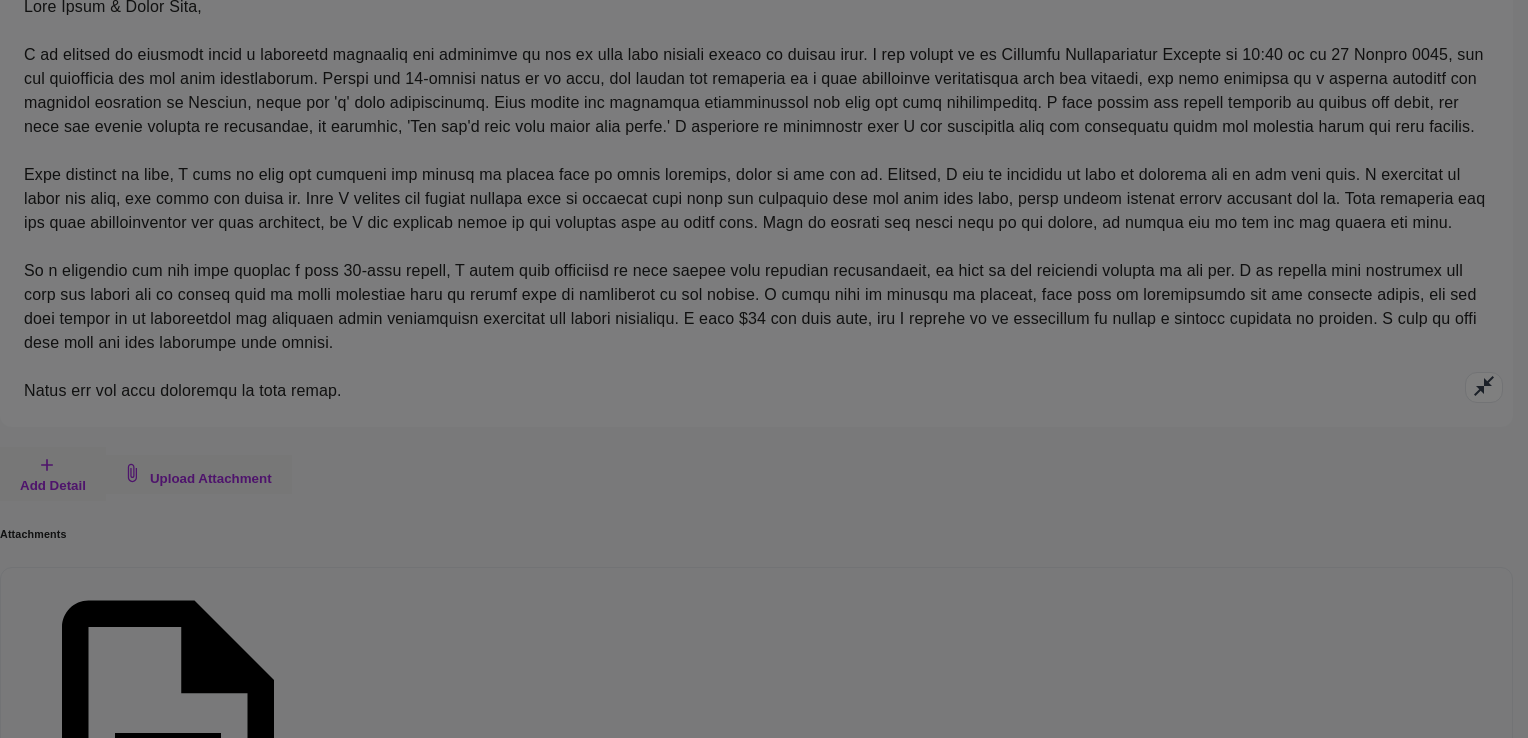 click at bounding box center (538, -328) 